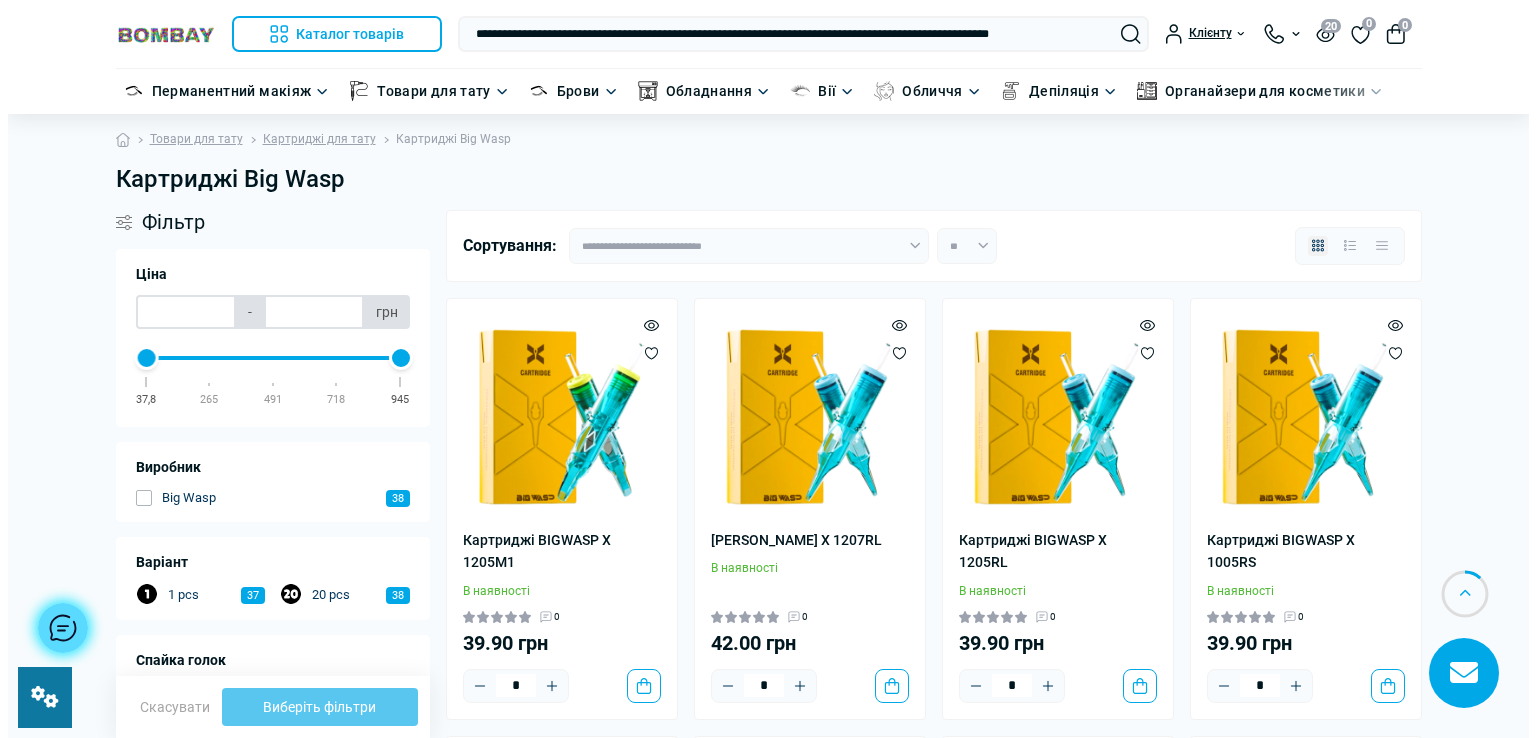 scroll, scrollTop: 681, scrollLeft: 0, axis: vertical 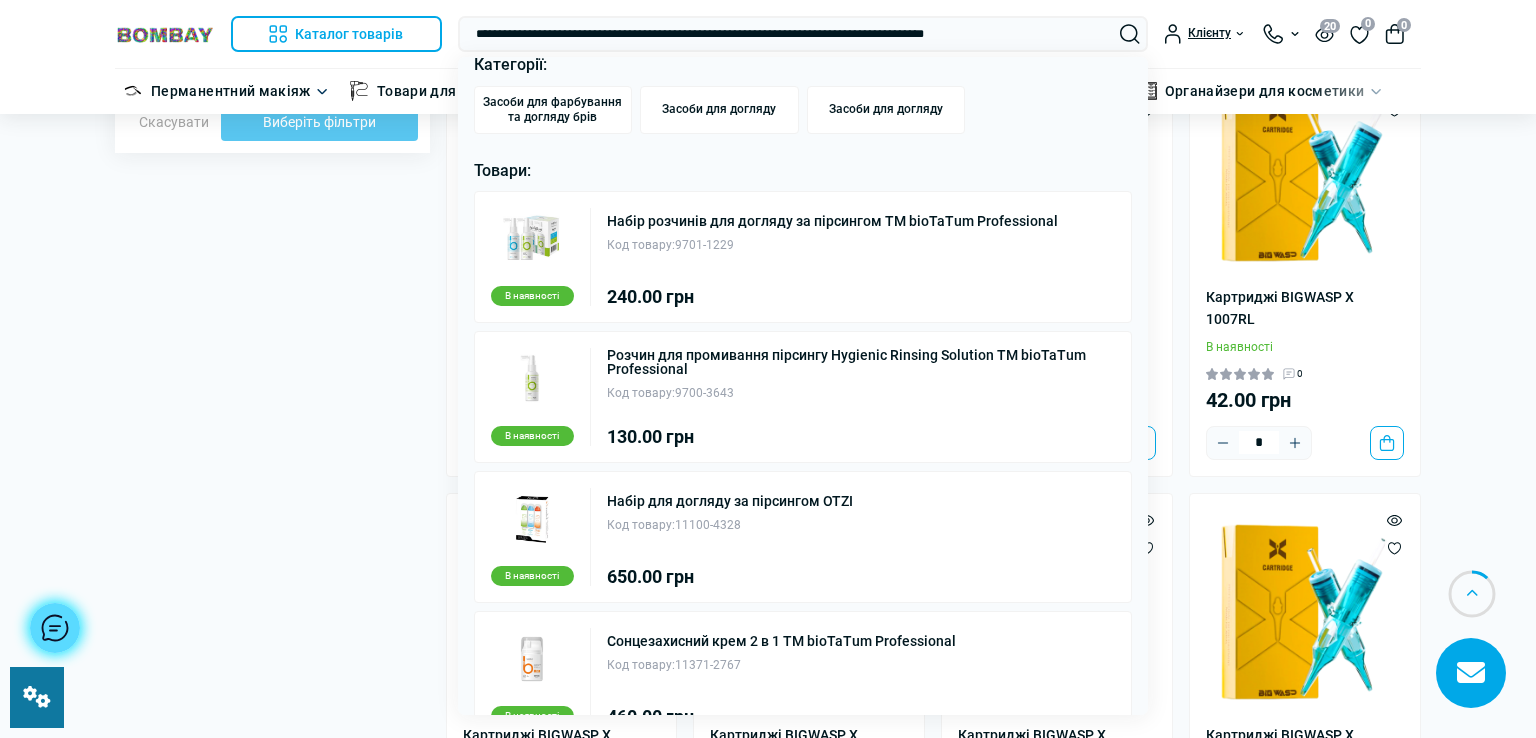 type on "**********" 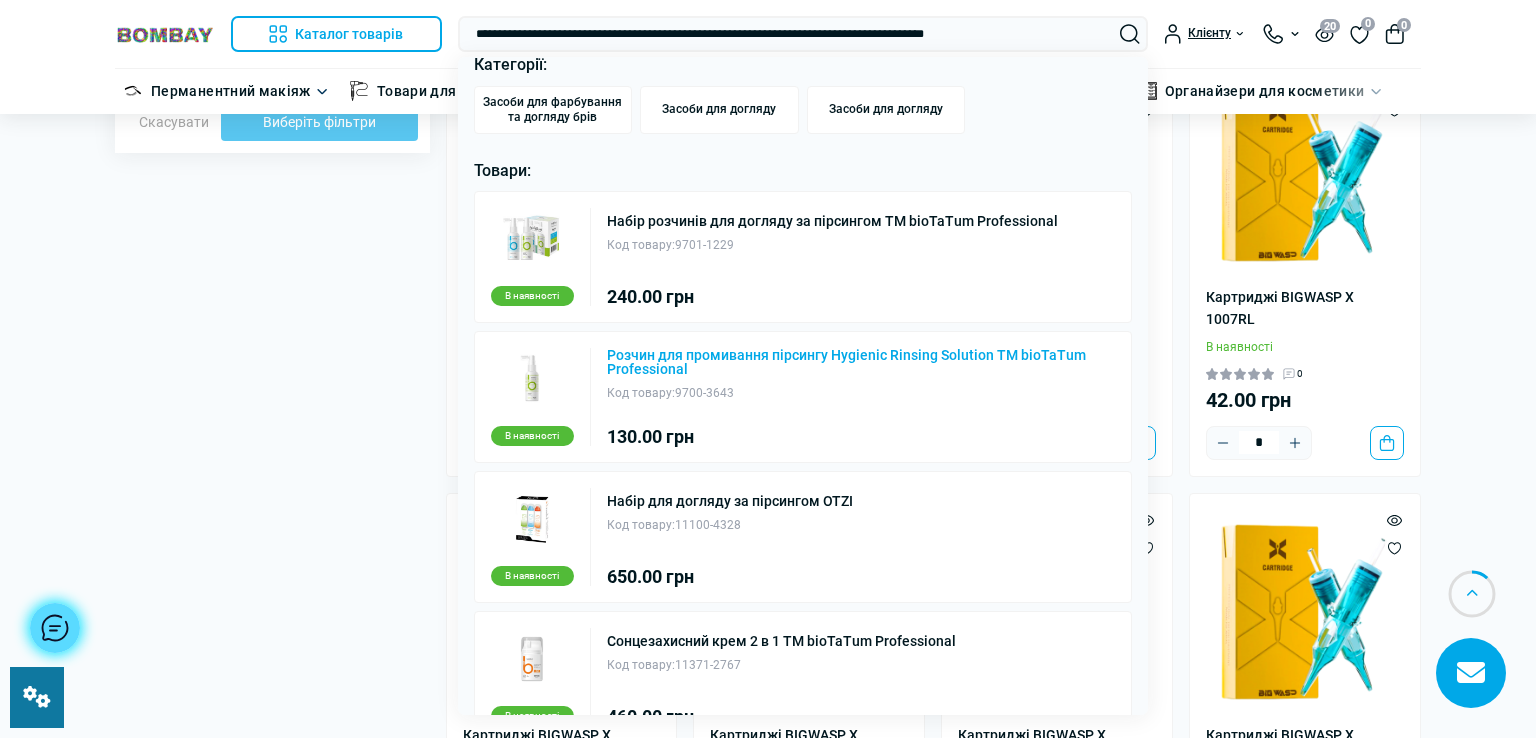 click on "Розчин для промивання пірсингу Hygienic Rinsing Solution ТМ bioTaTum Professional" at bounding box center (861, 362) 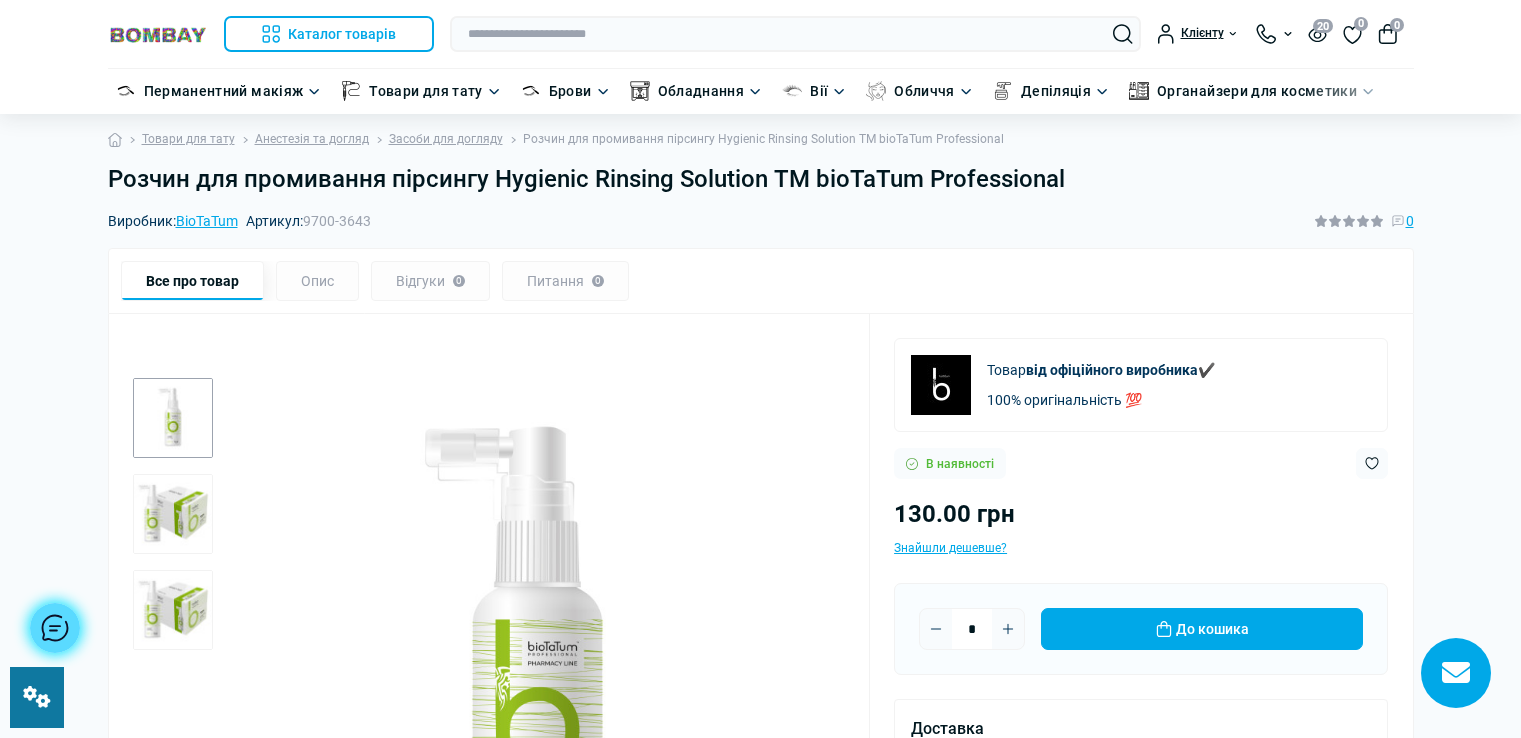 scroll, scrollTop: 0, scrollLeft: 0, axis: both 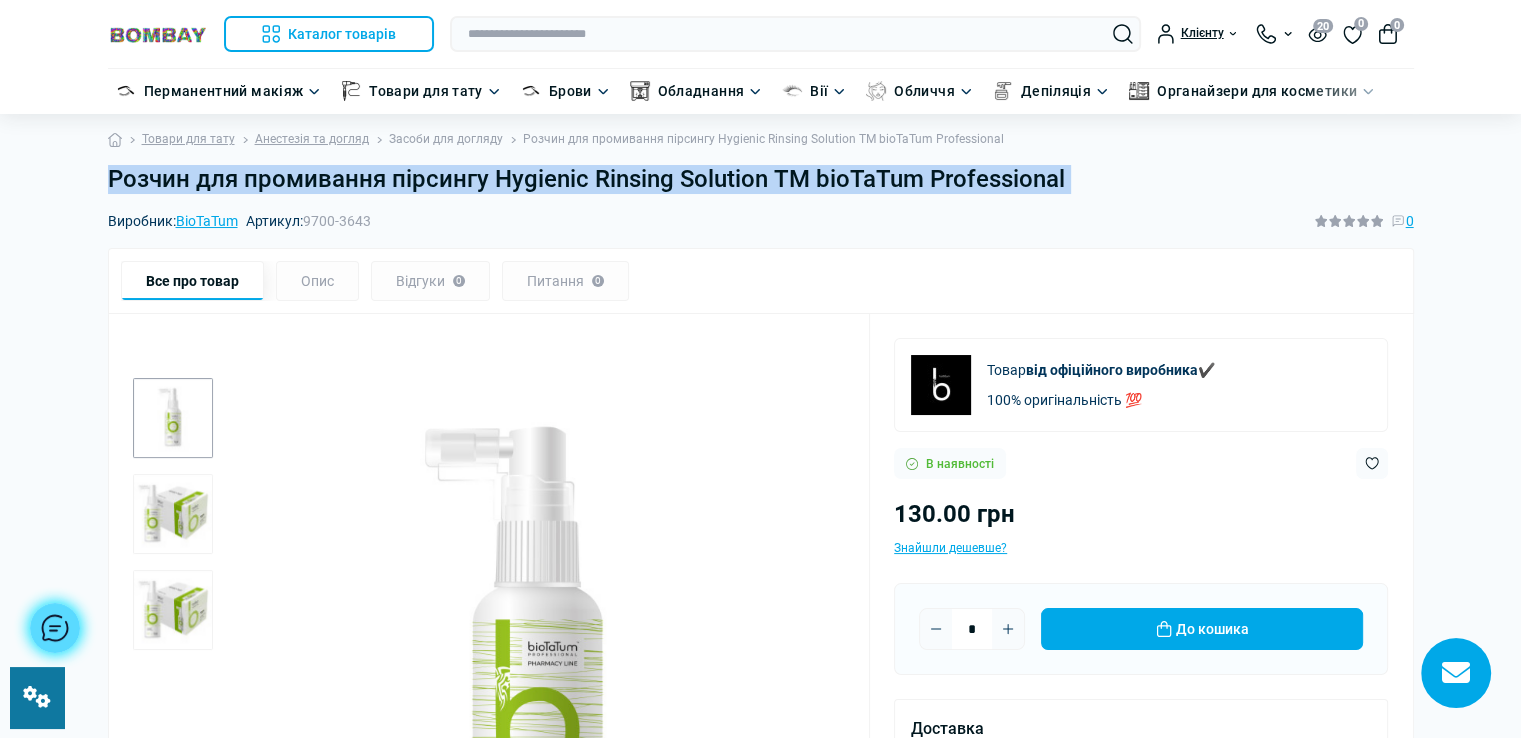 click on "Засоби для догляду" at bounding box center (446, 139) 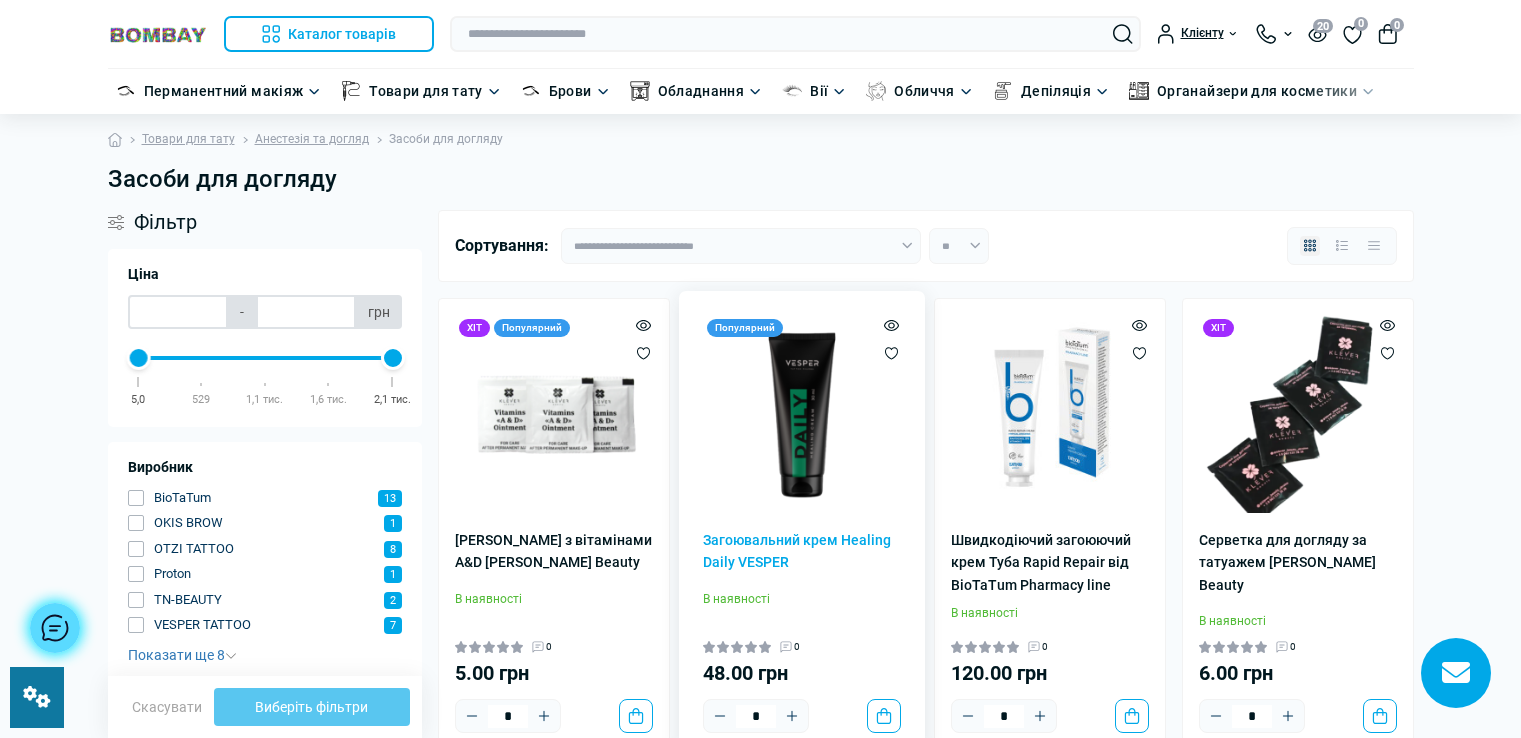 scroll, scrollTop: 0, scrollLeft: 0, axis: both 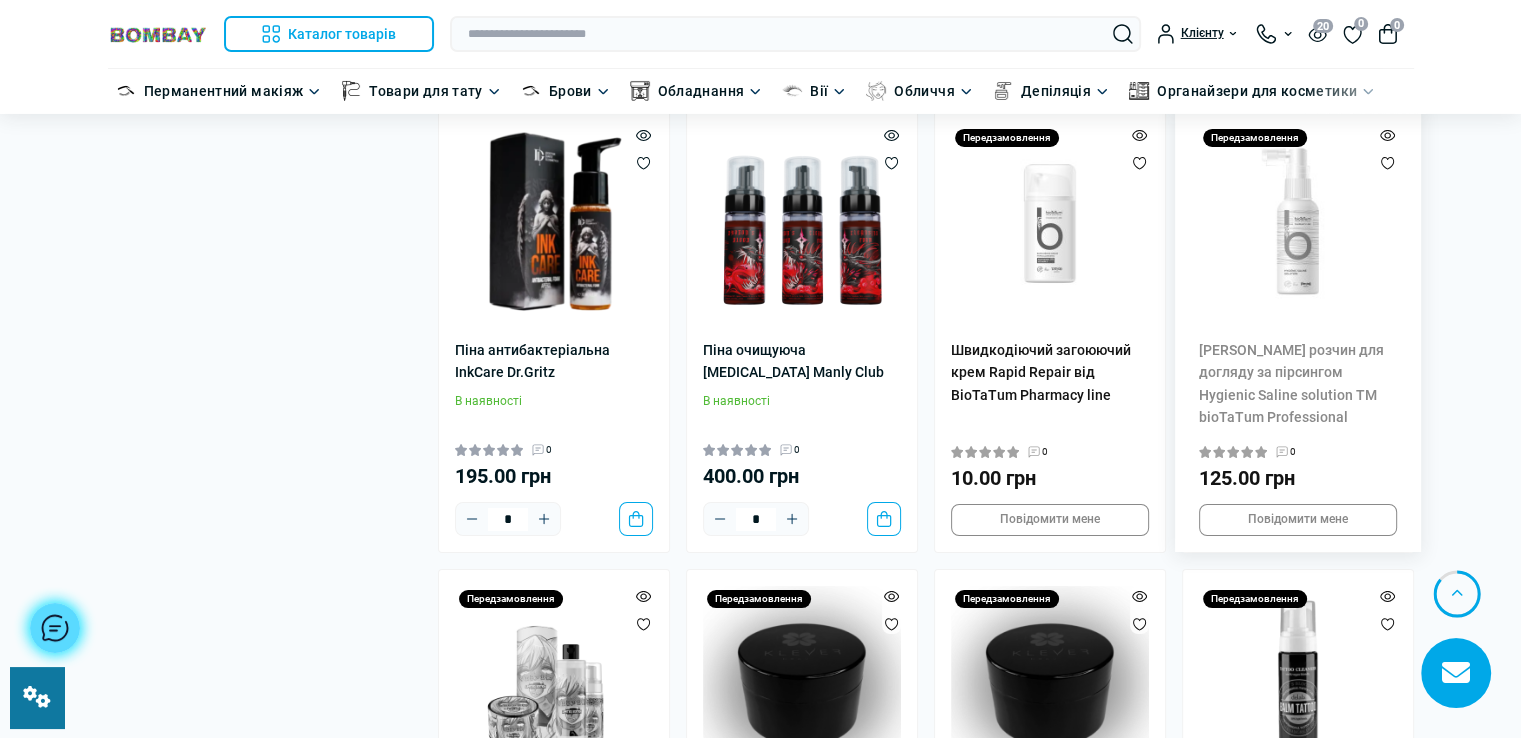 click at bounding box center [1298, 224] 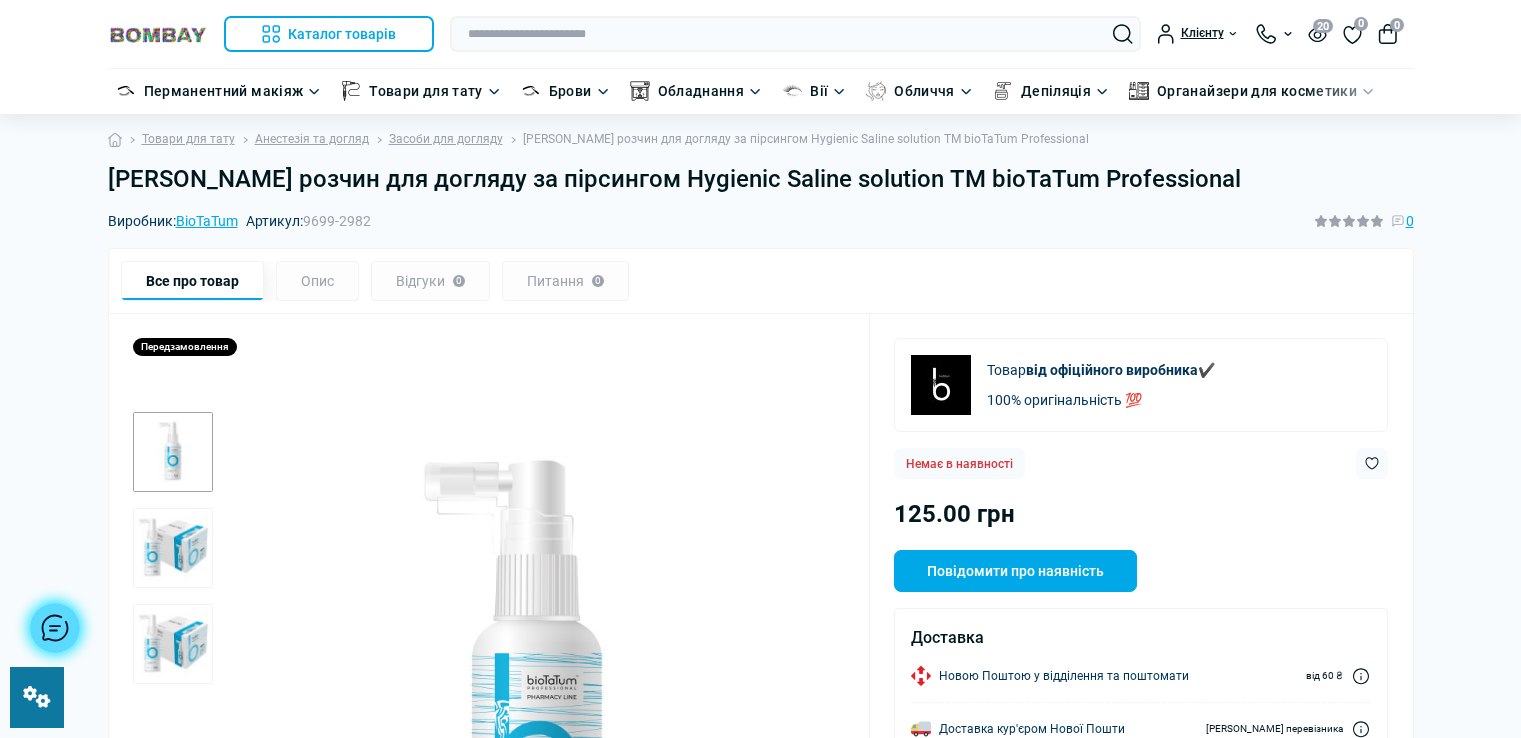 click on "[PERSON_NAME] розчин для догляду за пірсингом Hygienic Saline solution ТМ bioTaTum Professional" at bounding box center [761, 179] 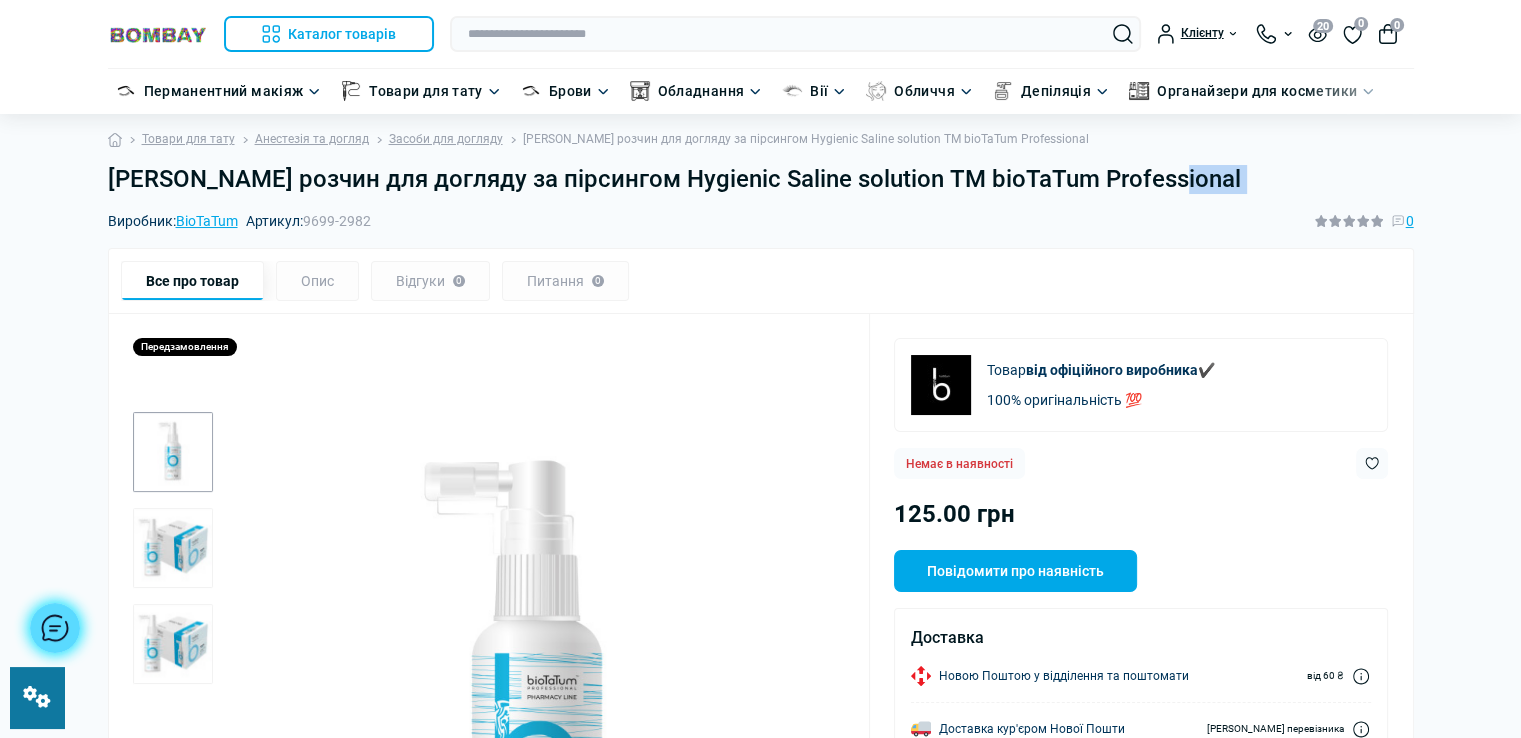 click on "Сольовий розчин для догляду за пірсингом Hygienic Saline solution ТМ bioTaTum Professional" at bounding box center (761, 179) 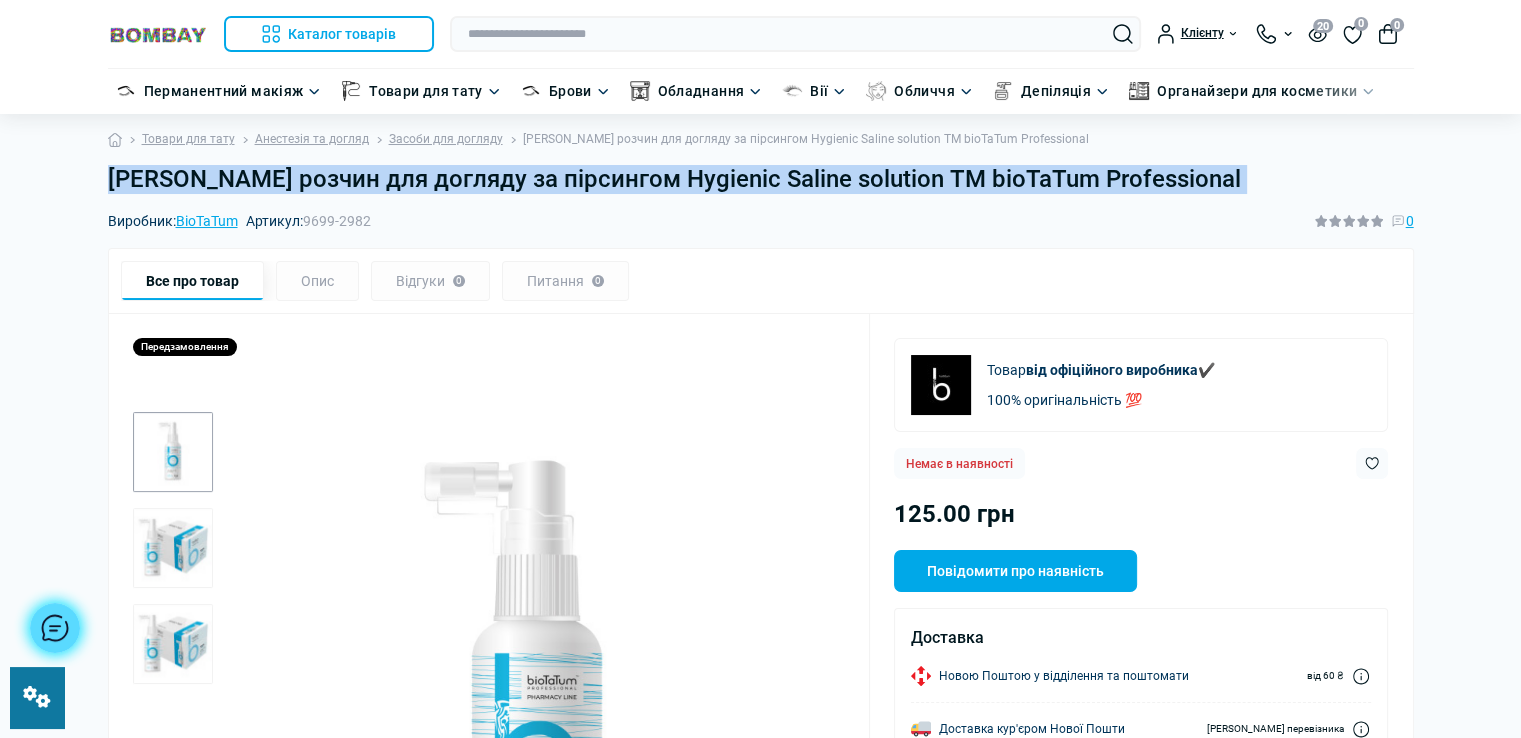 scroll, scrollTop: 0, scrollLeft: 0, axis: both 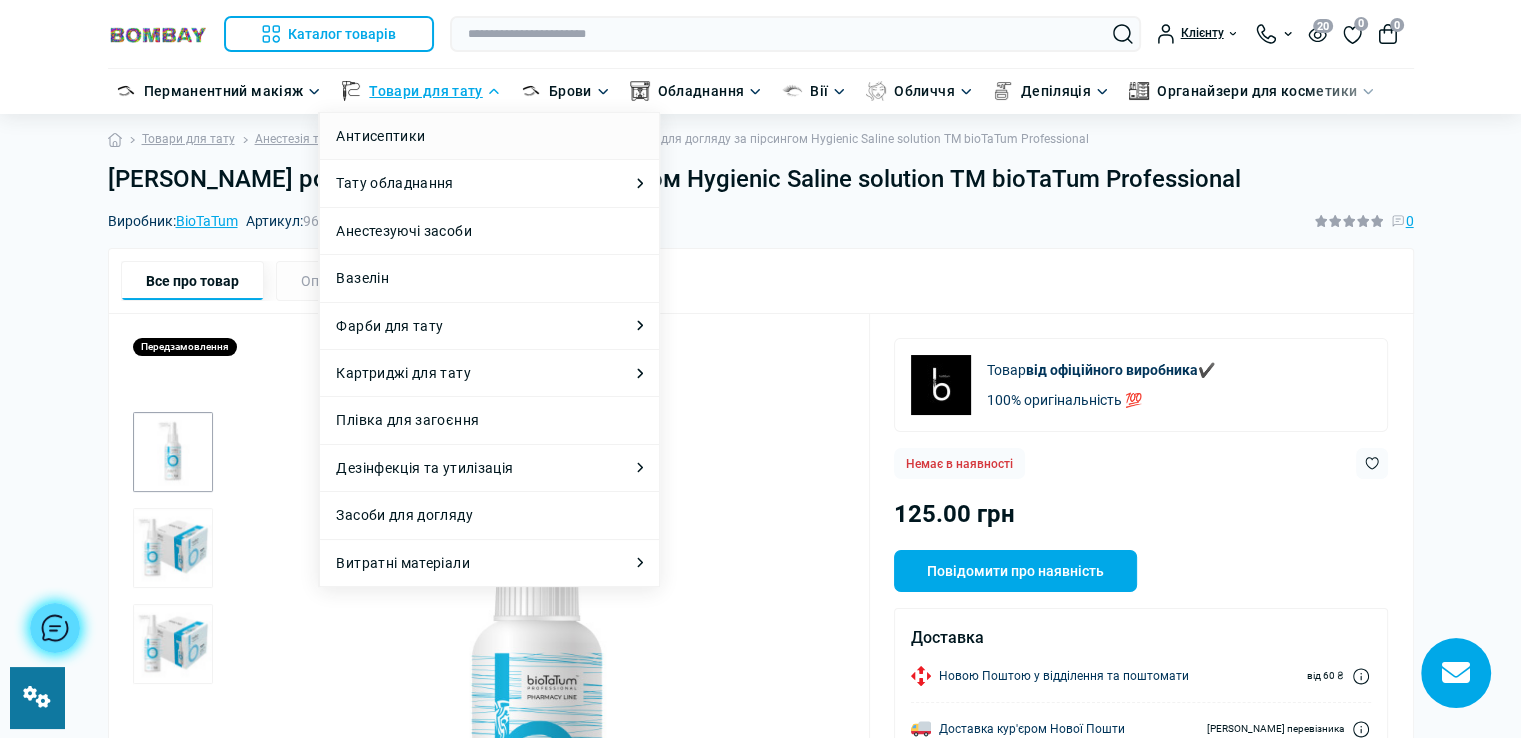 click on "Антисептики" at bounding box center [489, 136] 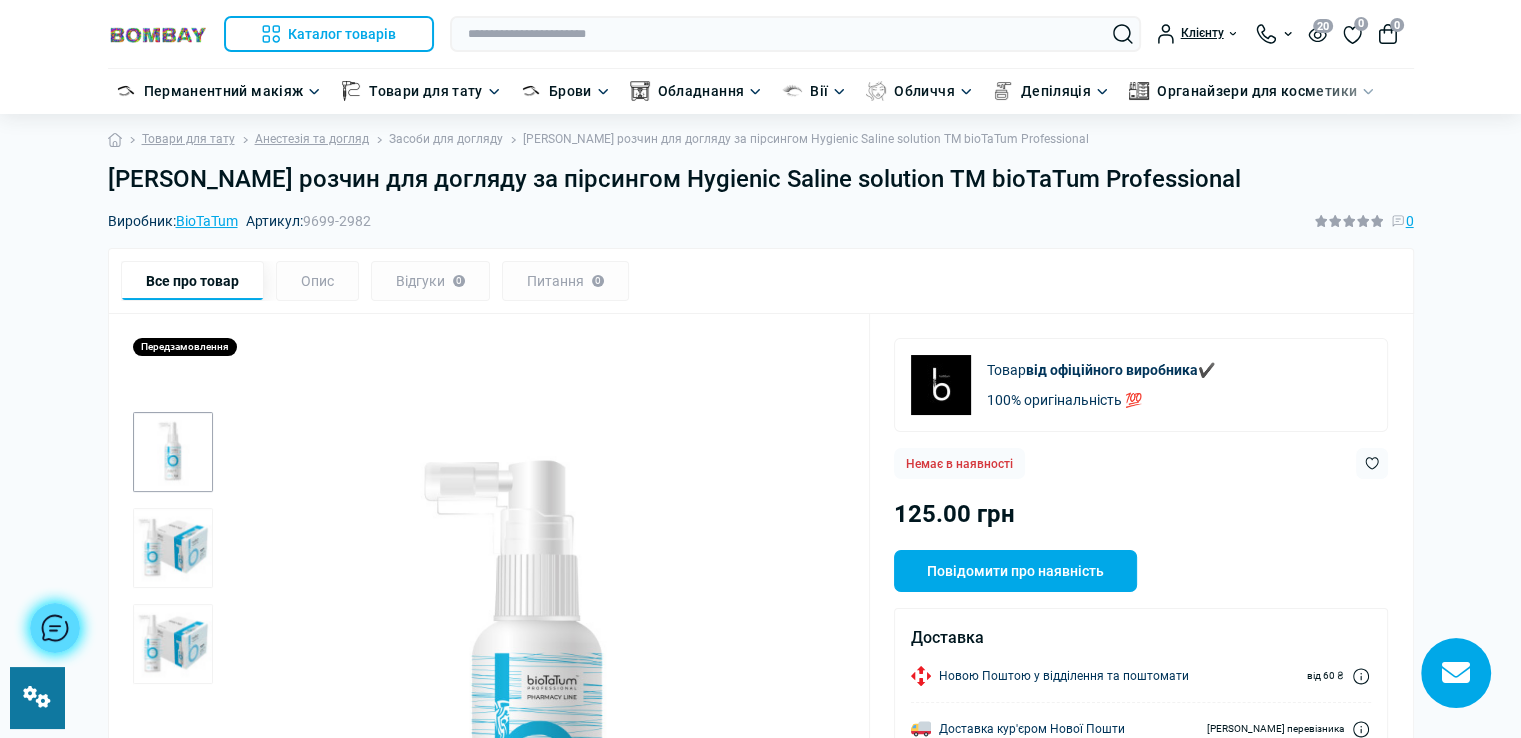 click on "Засоби для догляду" at bounding box center (446, 139) 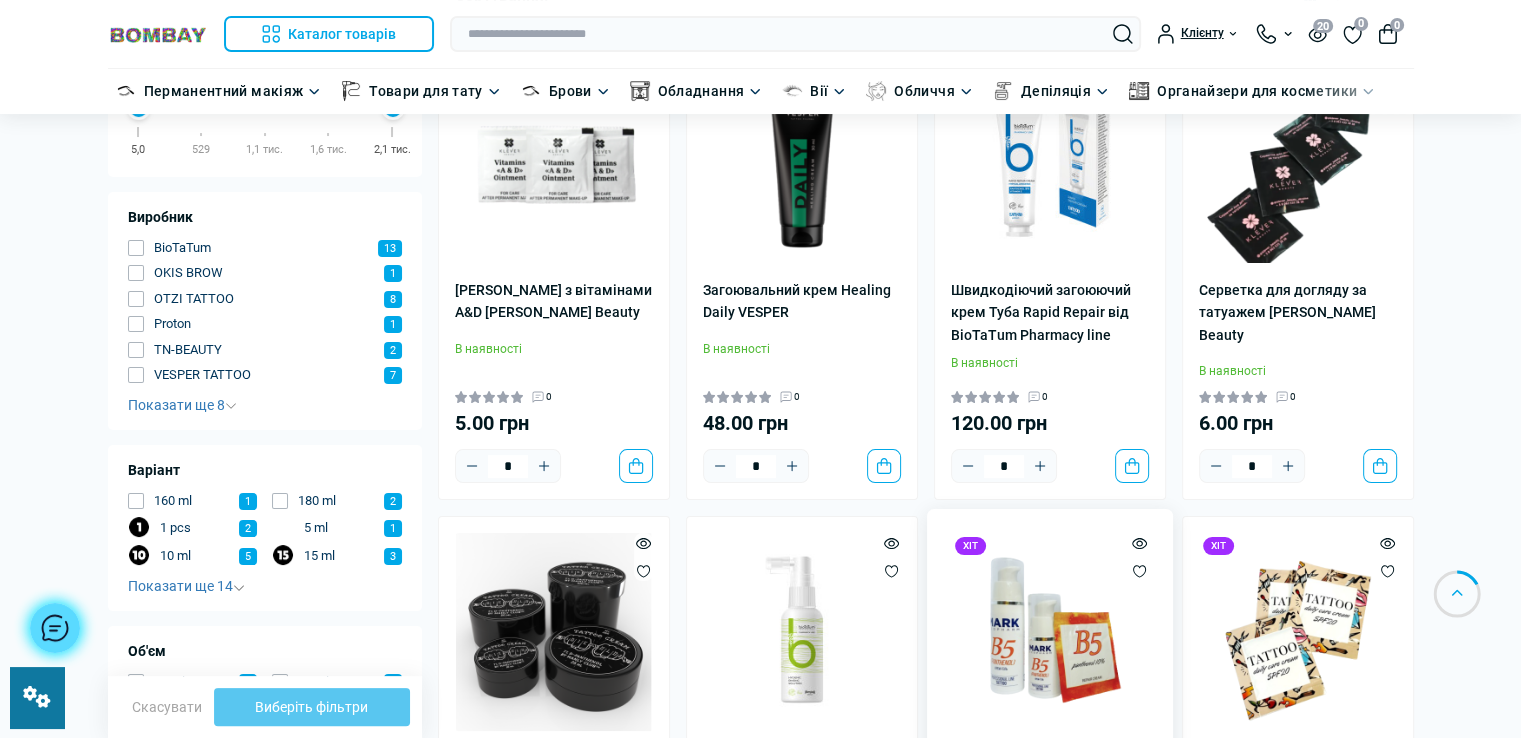 scroll, scrollTop: 835, scrollLeft: 0, axis: vertical 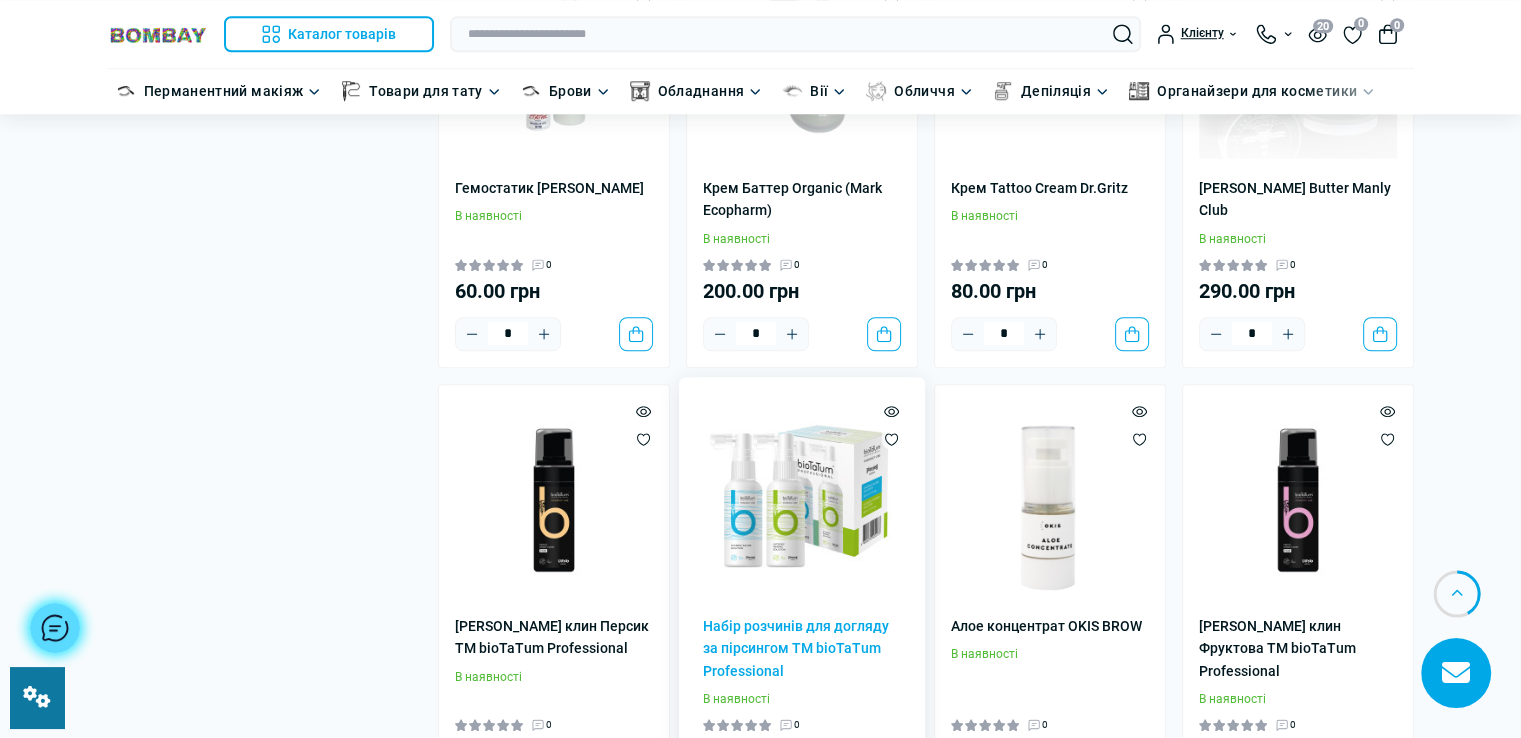 click at bounding box center [802, 500] 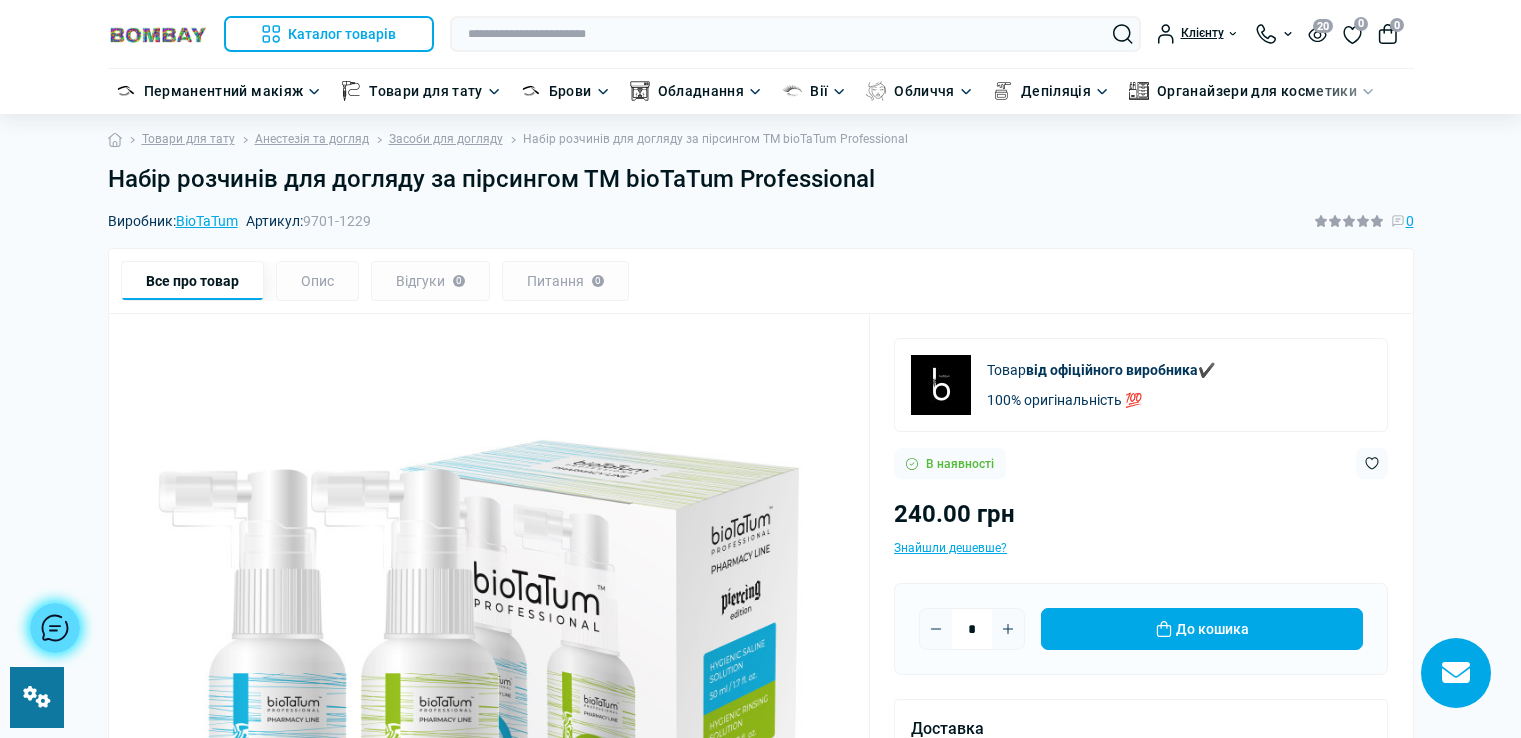 scroll, scrollTop: 0, scrollLeft: 0, axis: both 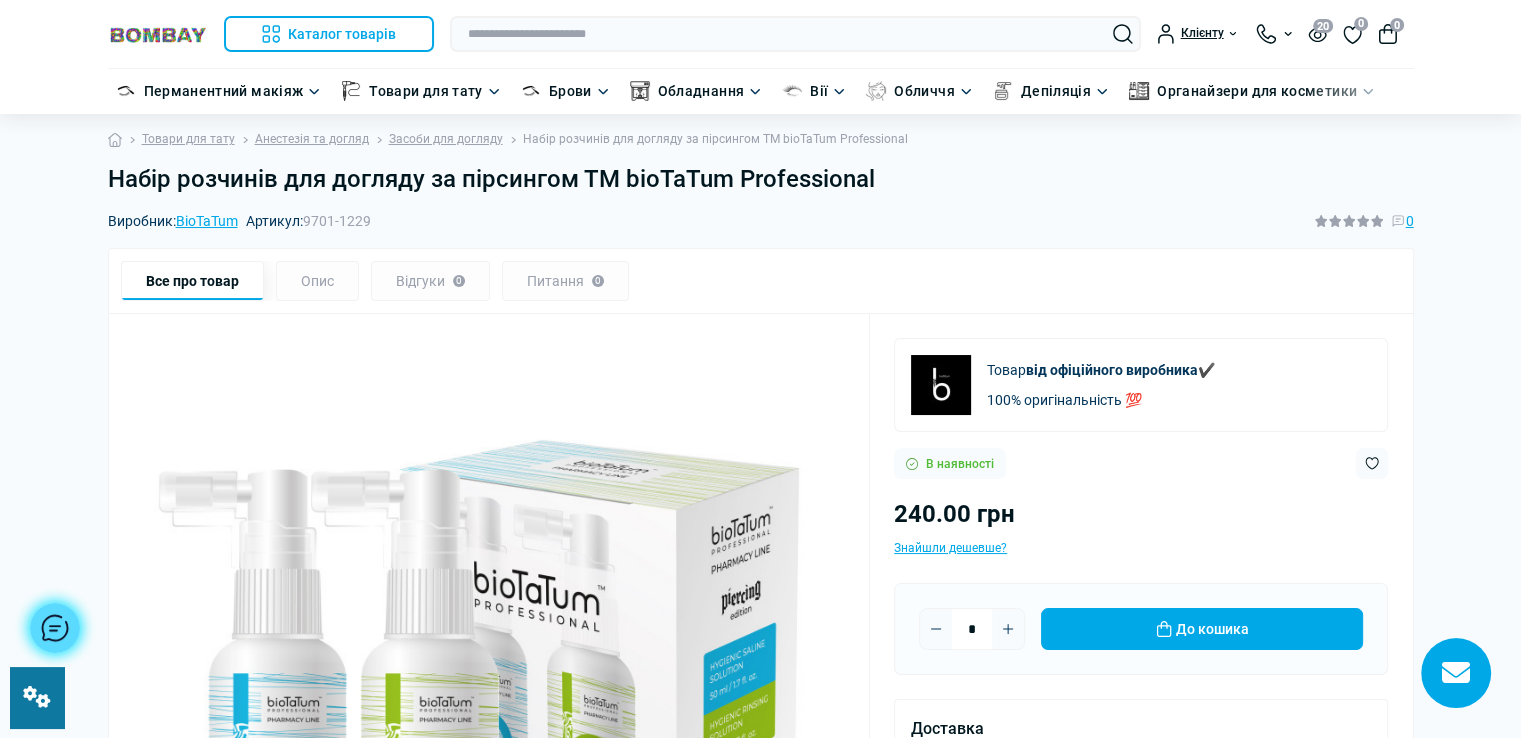 click at bounding box center [37, 697] 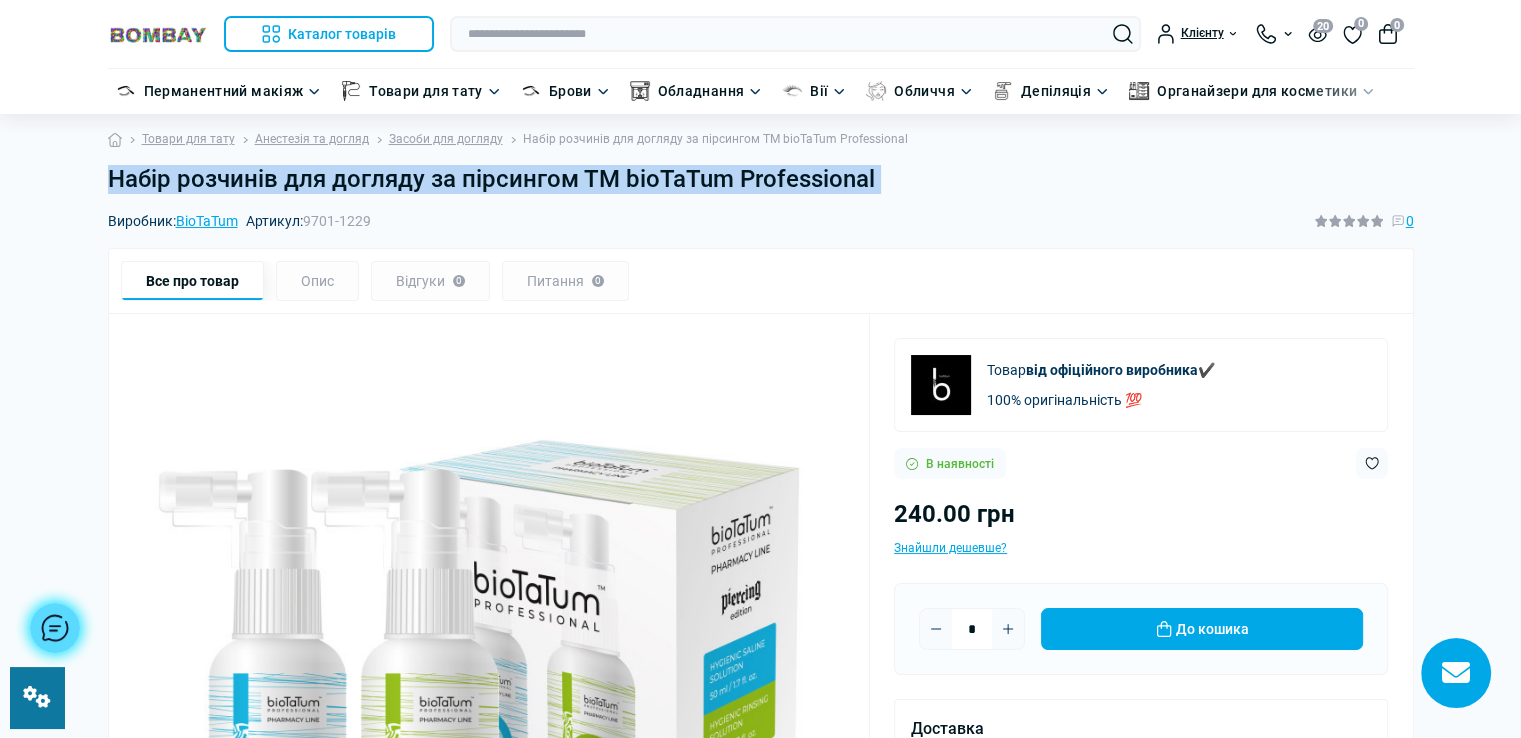 click on "Набір розчинів для догляду за пірсингом ТМ bioTaTum Professional" at bounding box center [761, 179] 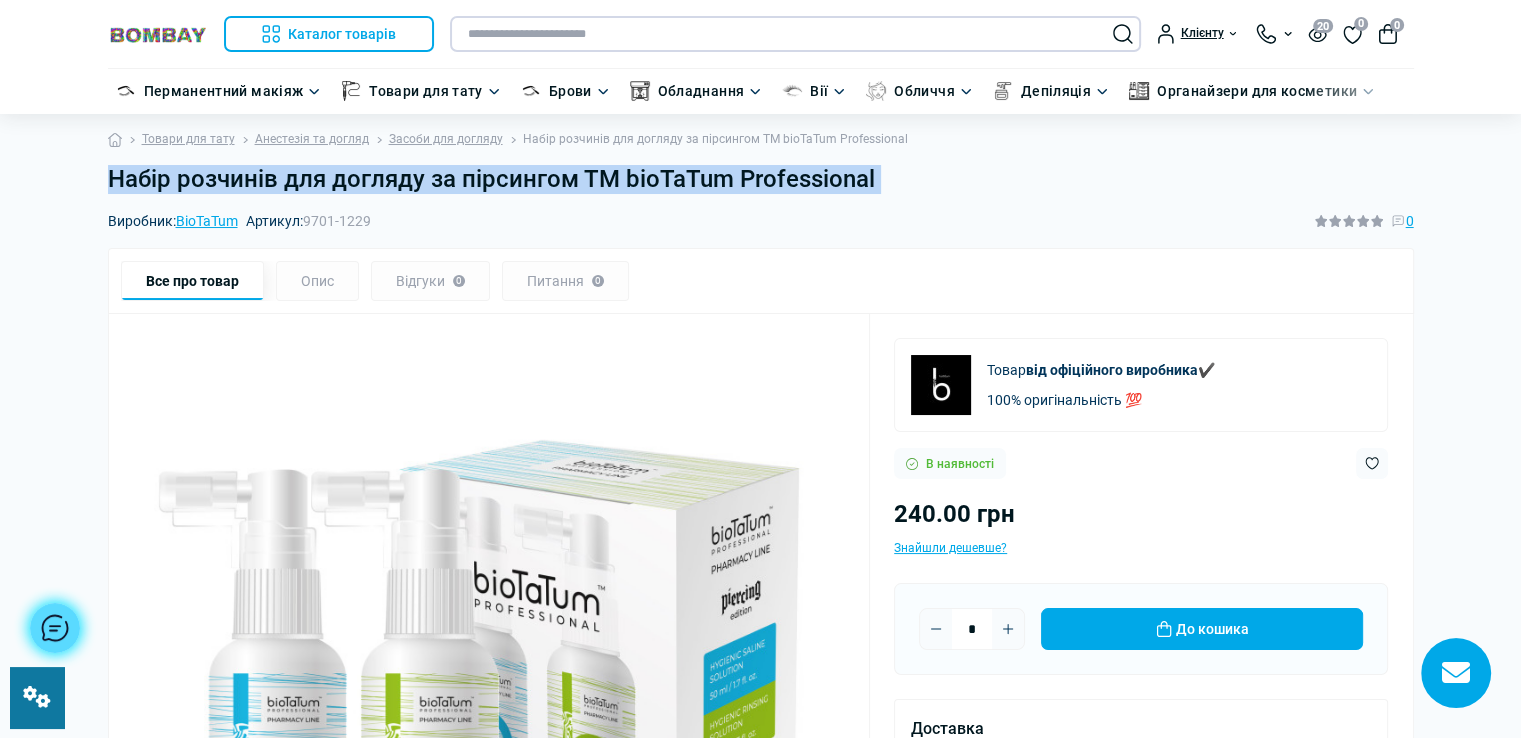 click at bounding box center (795, 34) 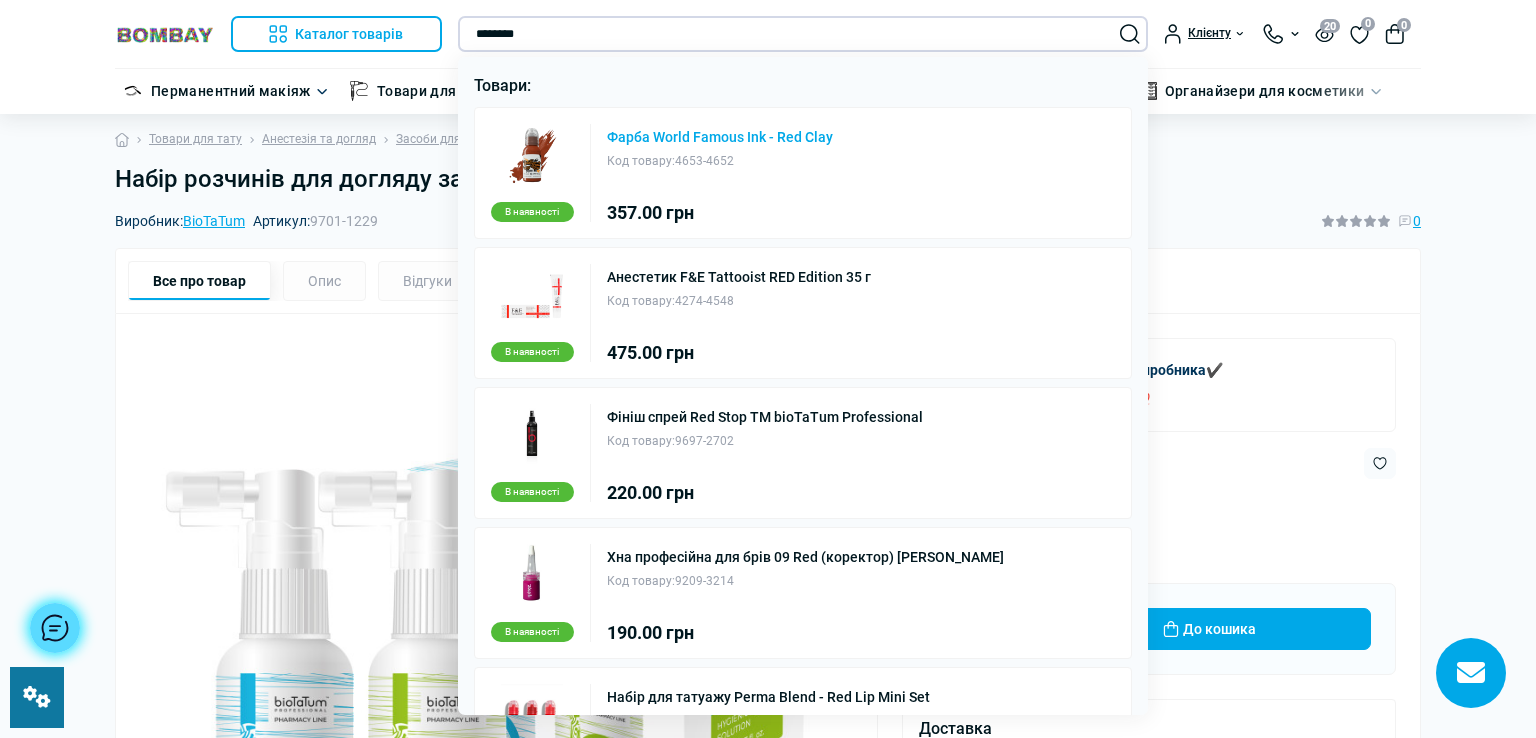 type on "********" 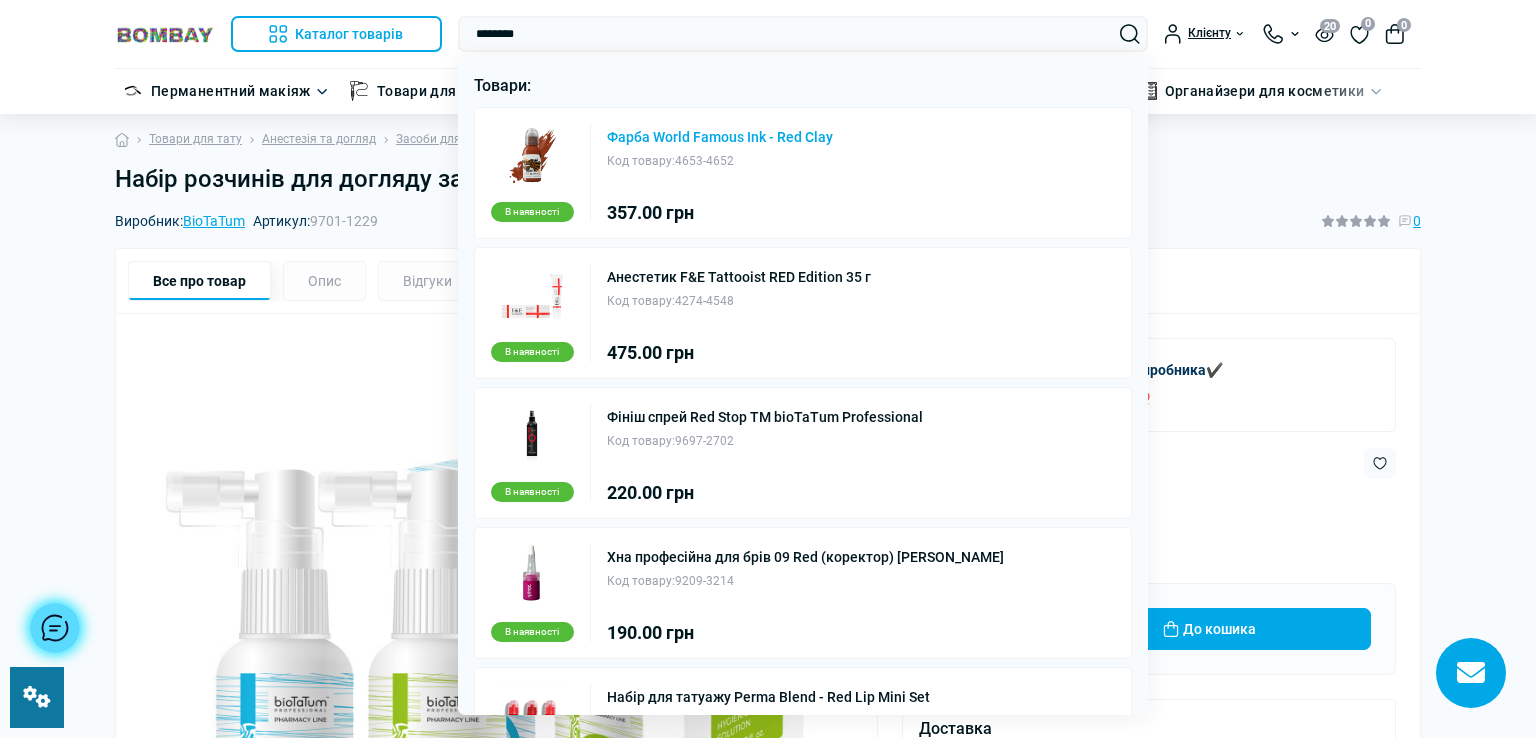 click on "Фарба World Famous Ink - Red Clay" at bounding box center (720, 137) 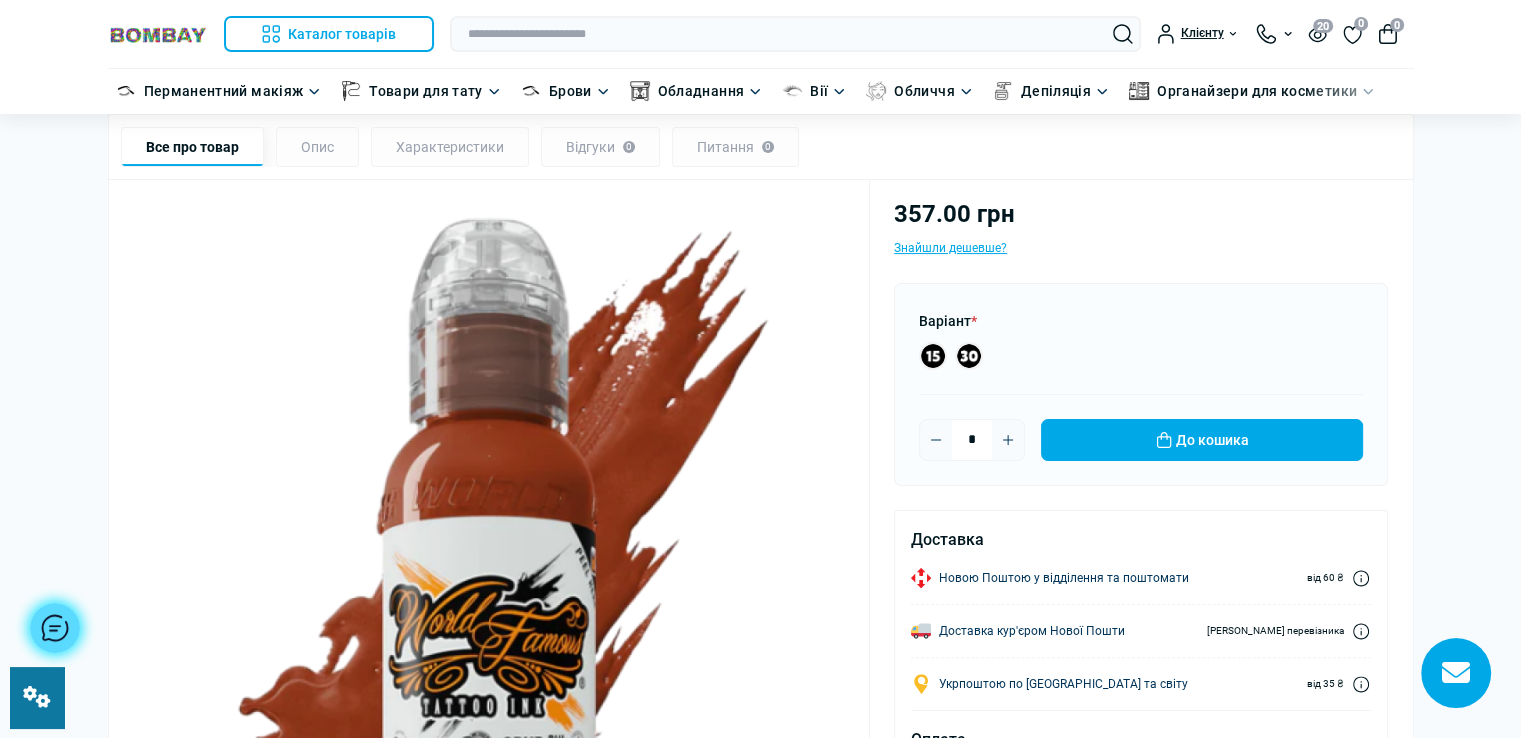 scroll, scrollTop: 300, scrollLeft: 0, axis: vertical 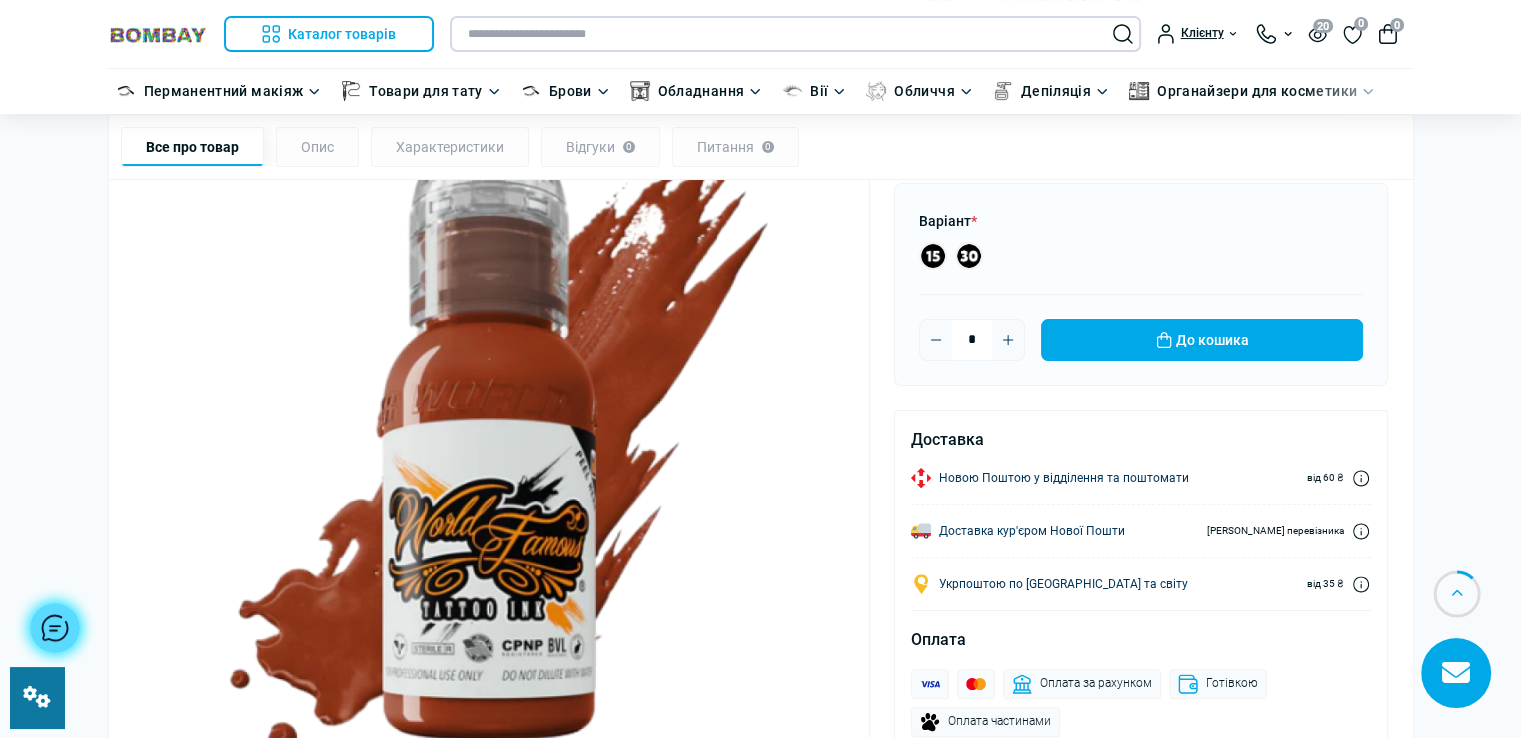 click at bounding box center (795, 34) 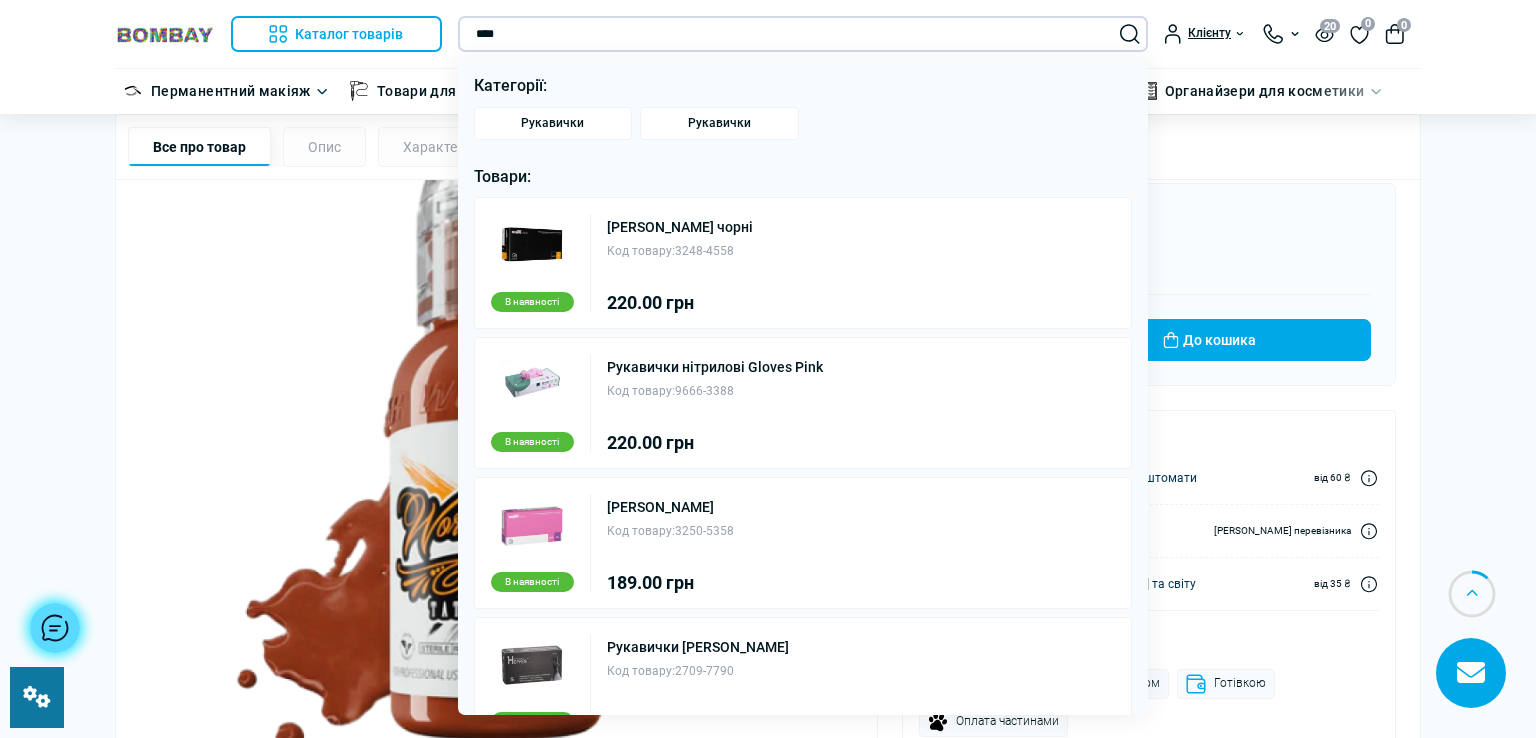 type on "*********" 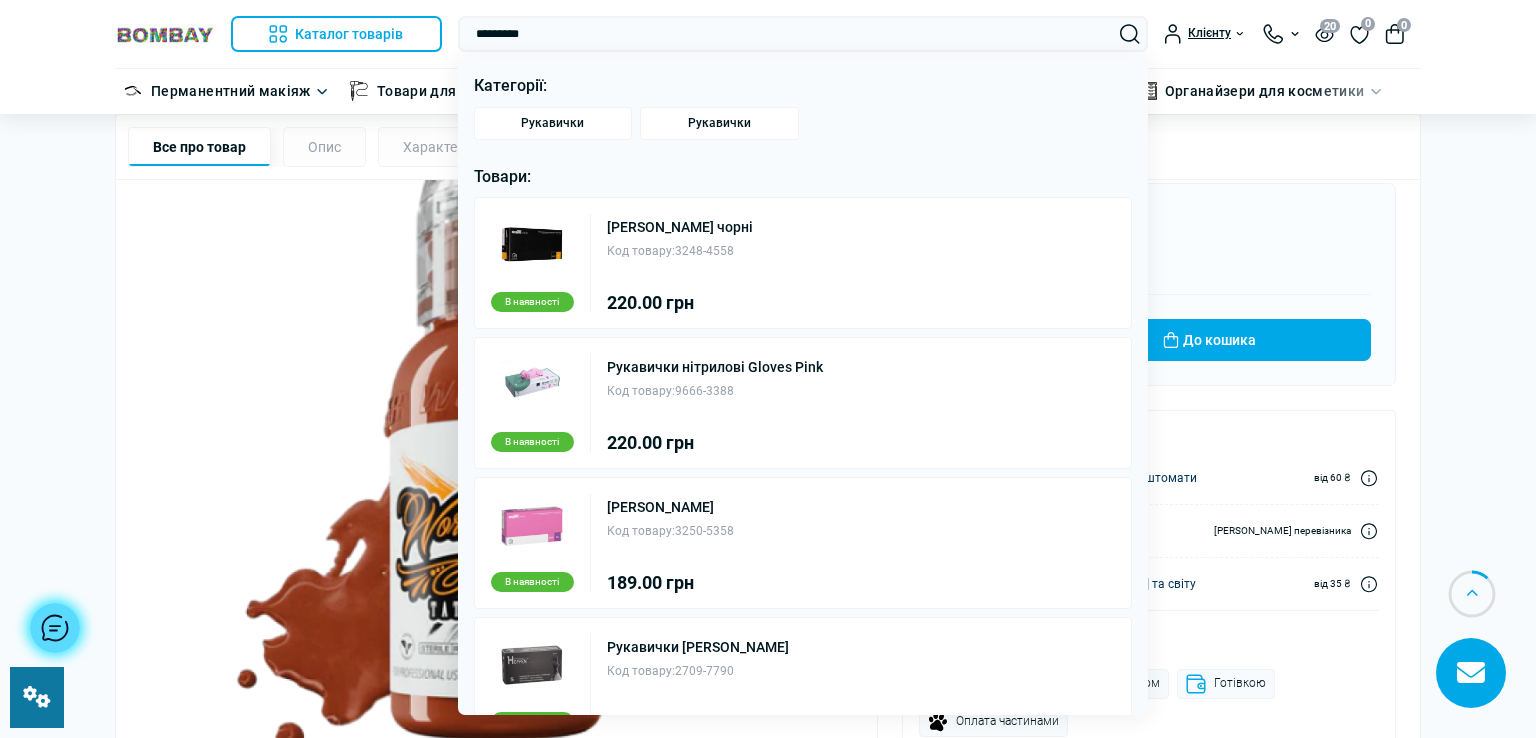 click on "Рукавички" at bounding box center [553, 123] 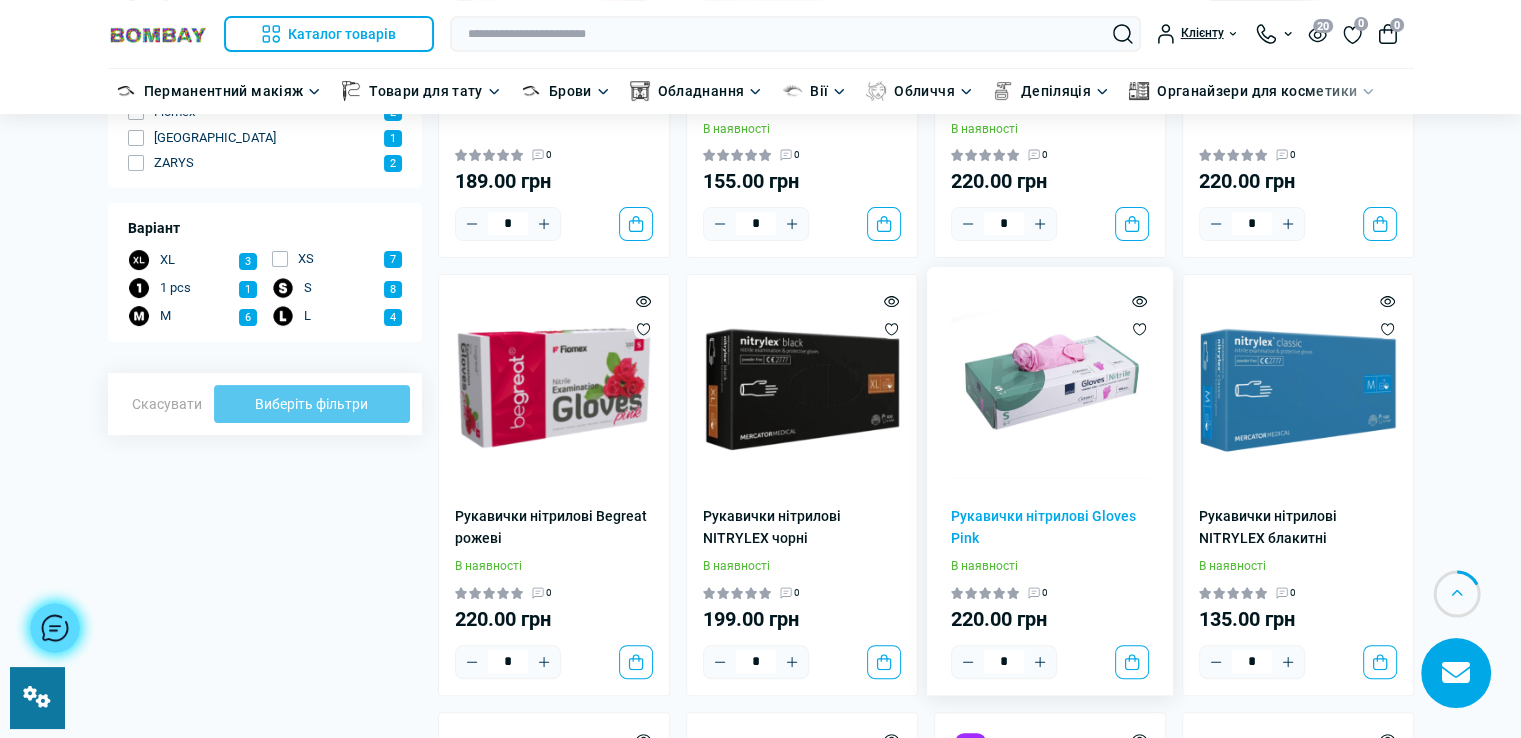 scroll, scrollTop: 462, scrollLeft: 0, axis: vertical 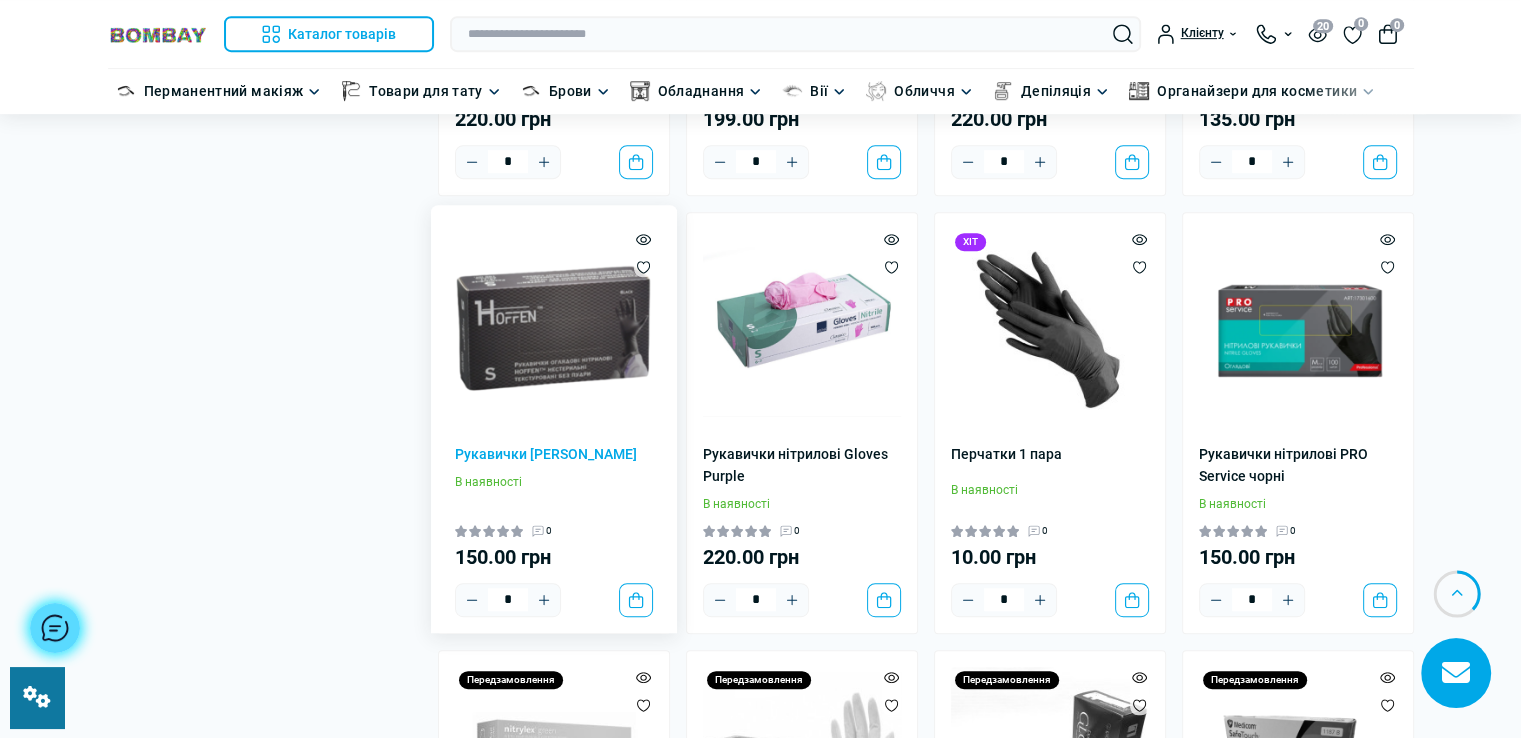 click at bounding box center [554, 328] 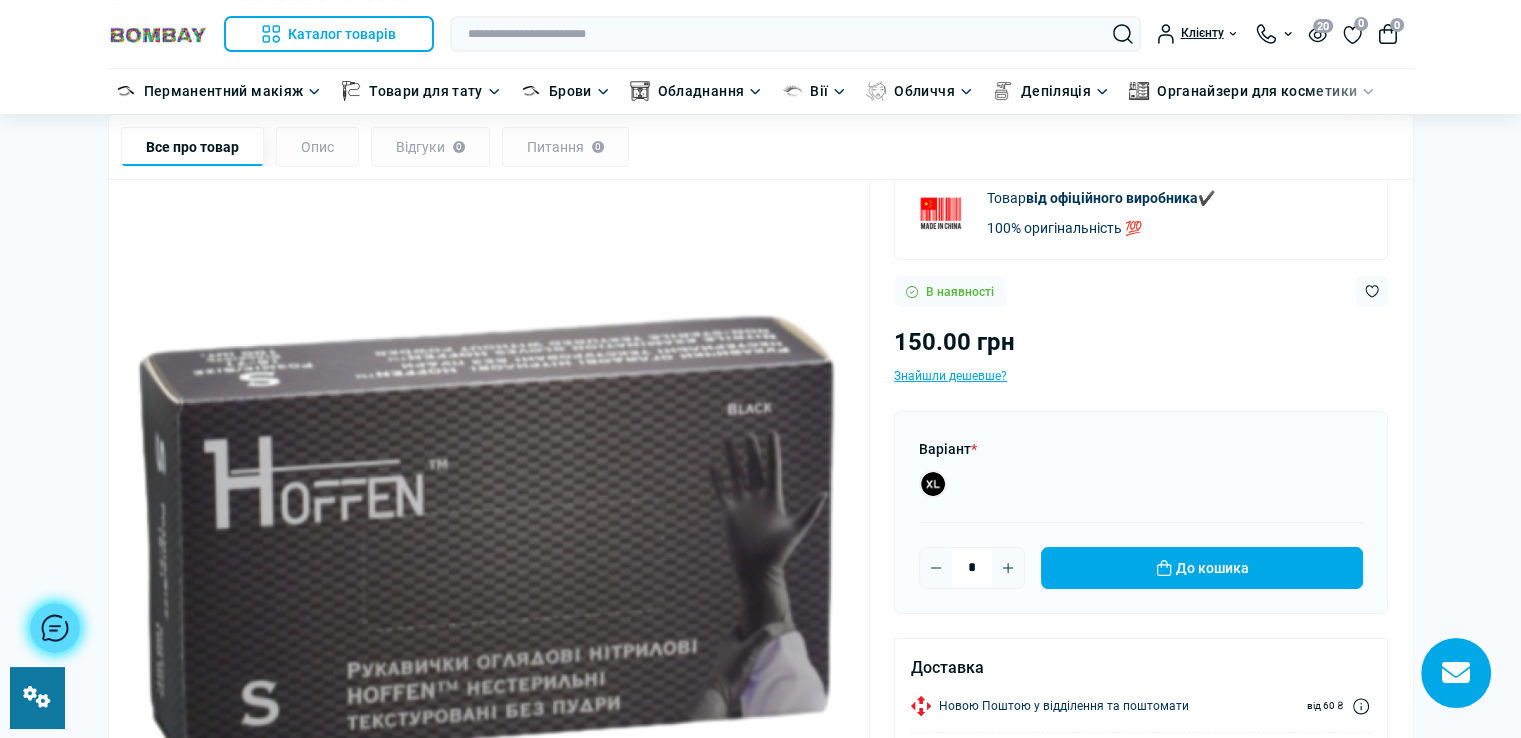 scroll, scrollTop: 200, scrollLeft: 0, axis: vertical 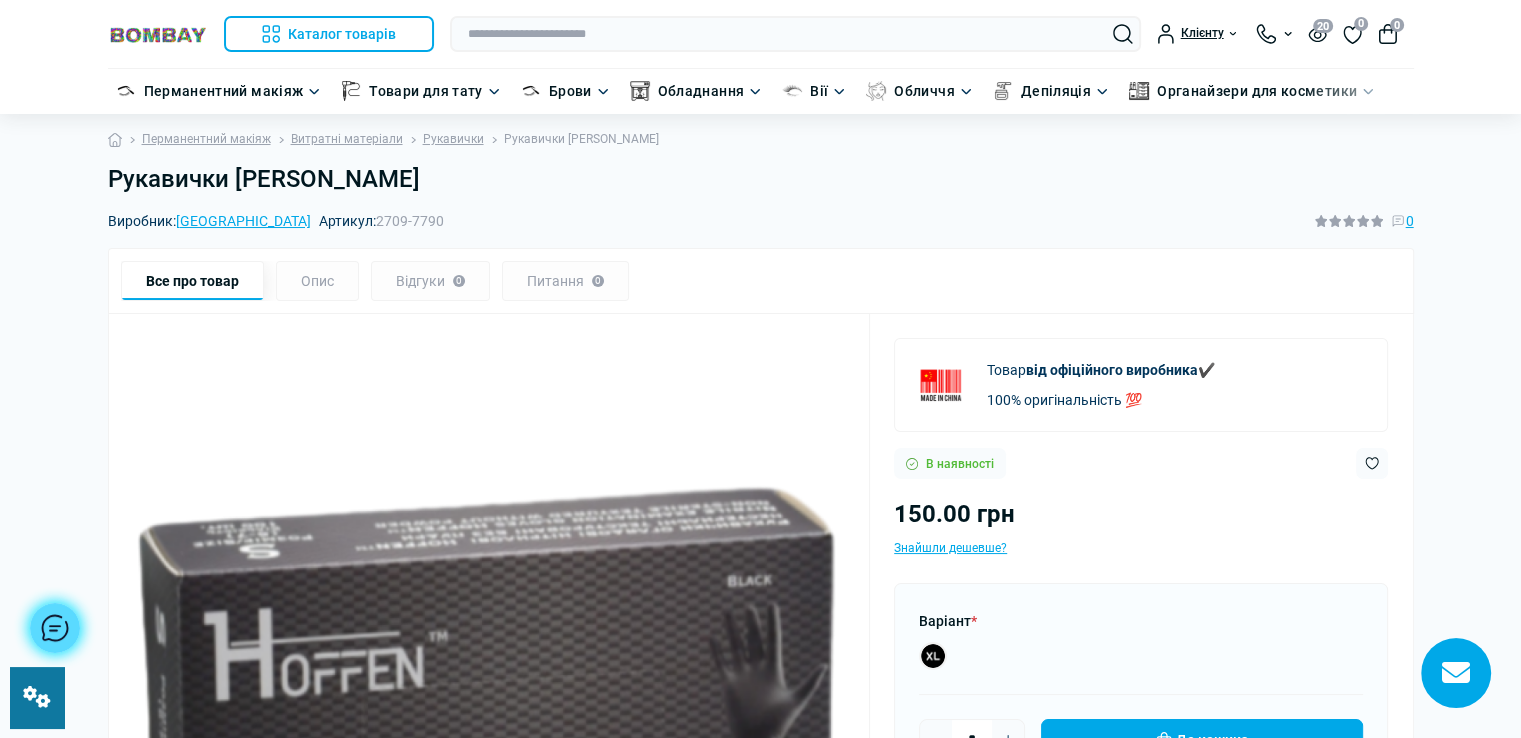 click on "Рукавички [PERSON_NAME]" at bounding box center (761, 179) 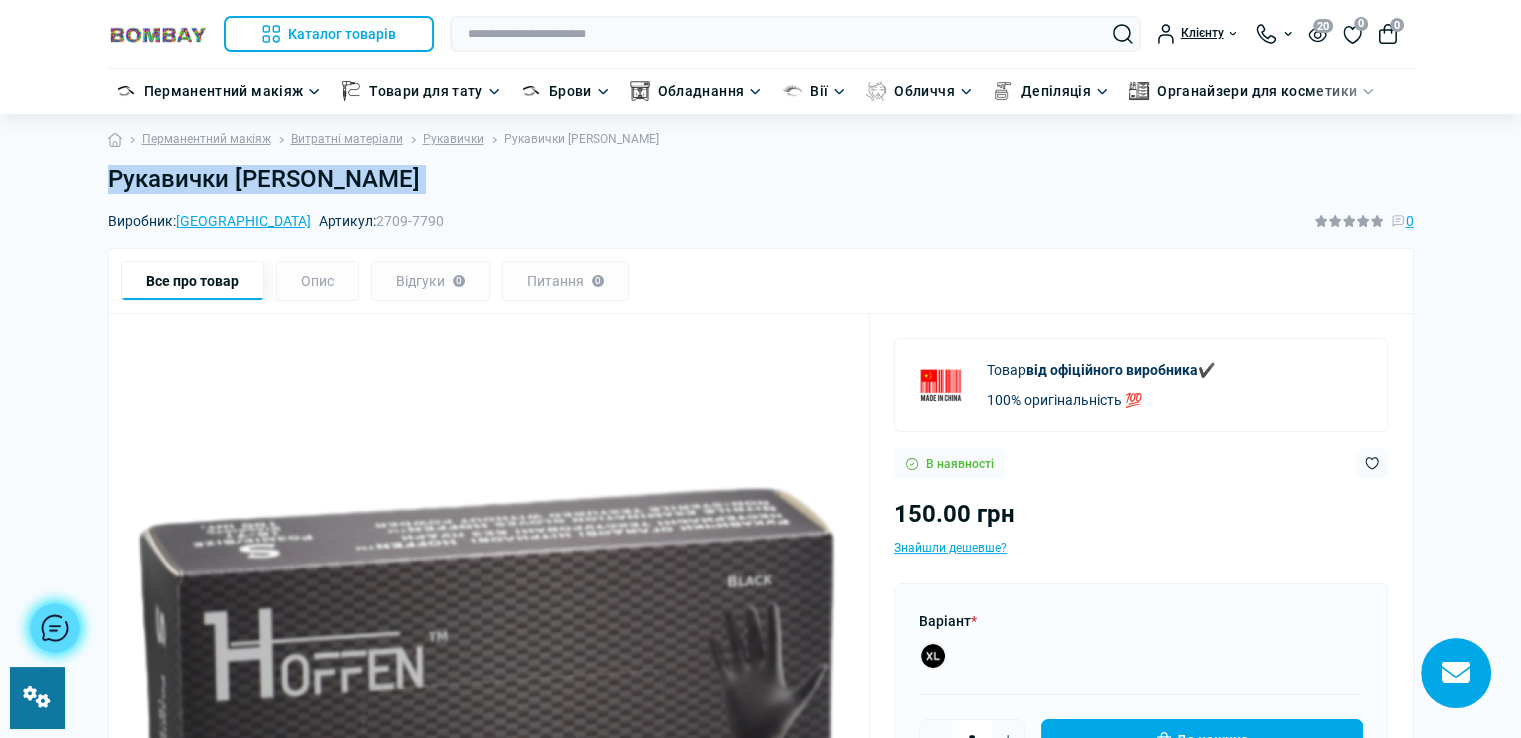 click on "Рукавички [PERSON_NAME]" at bounding box center (761, 179) 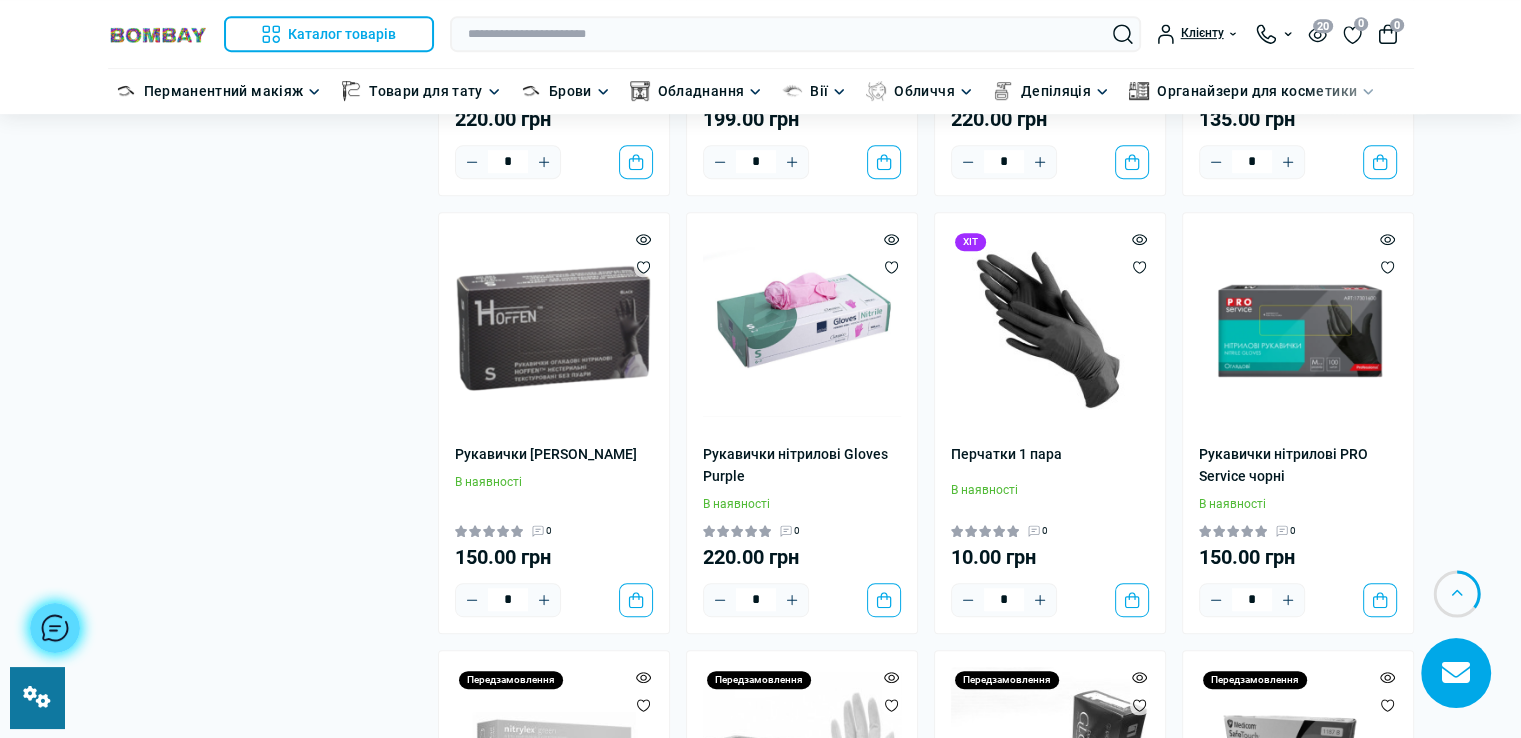 scroll, scrollTop: 962, scrollLeft: 0, axis: vertical 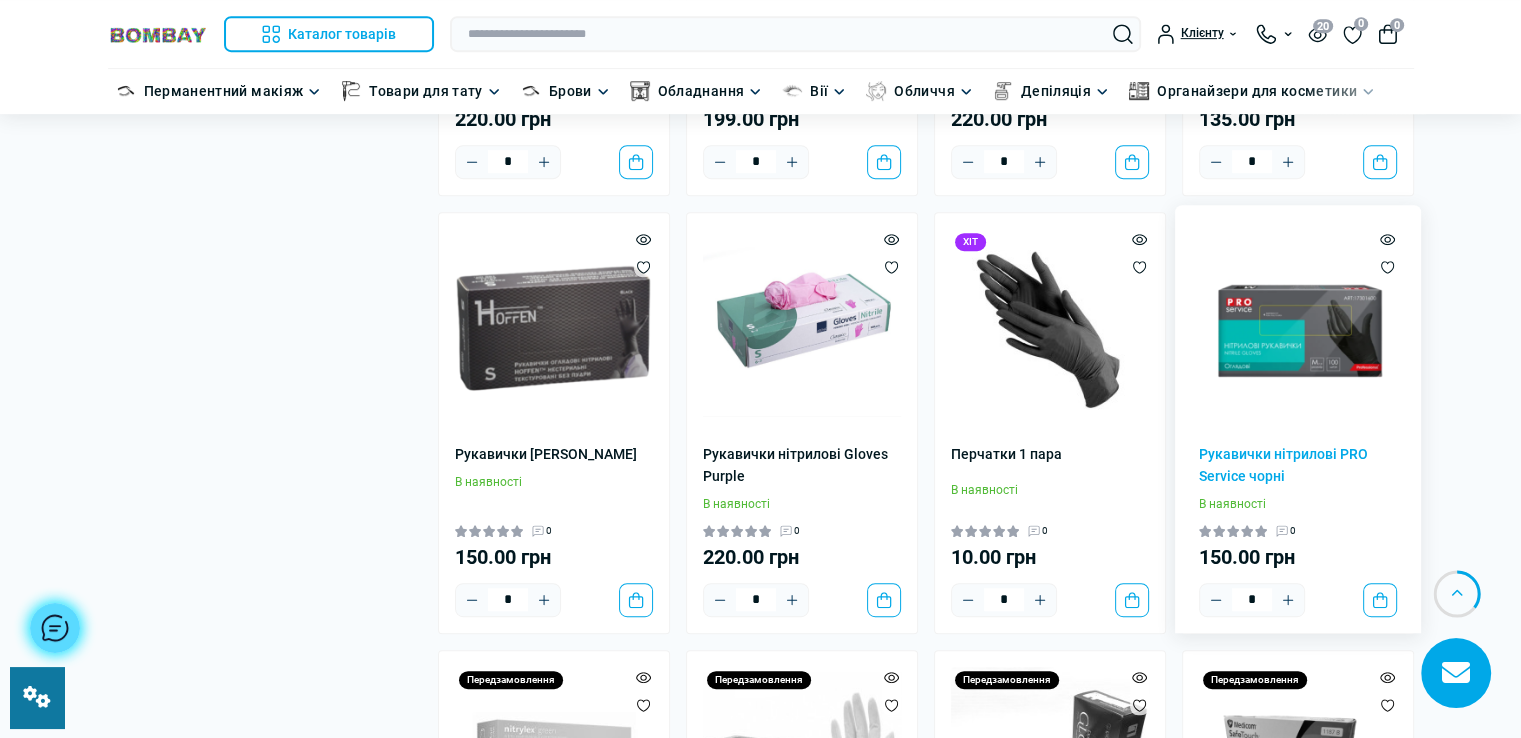 click at bounding box center (1298, 328) 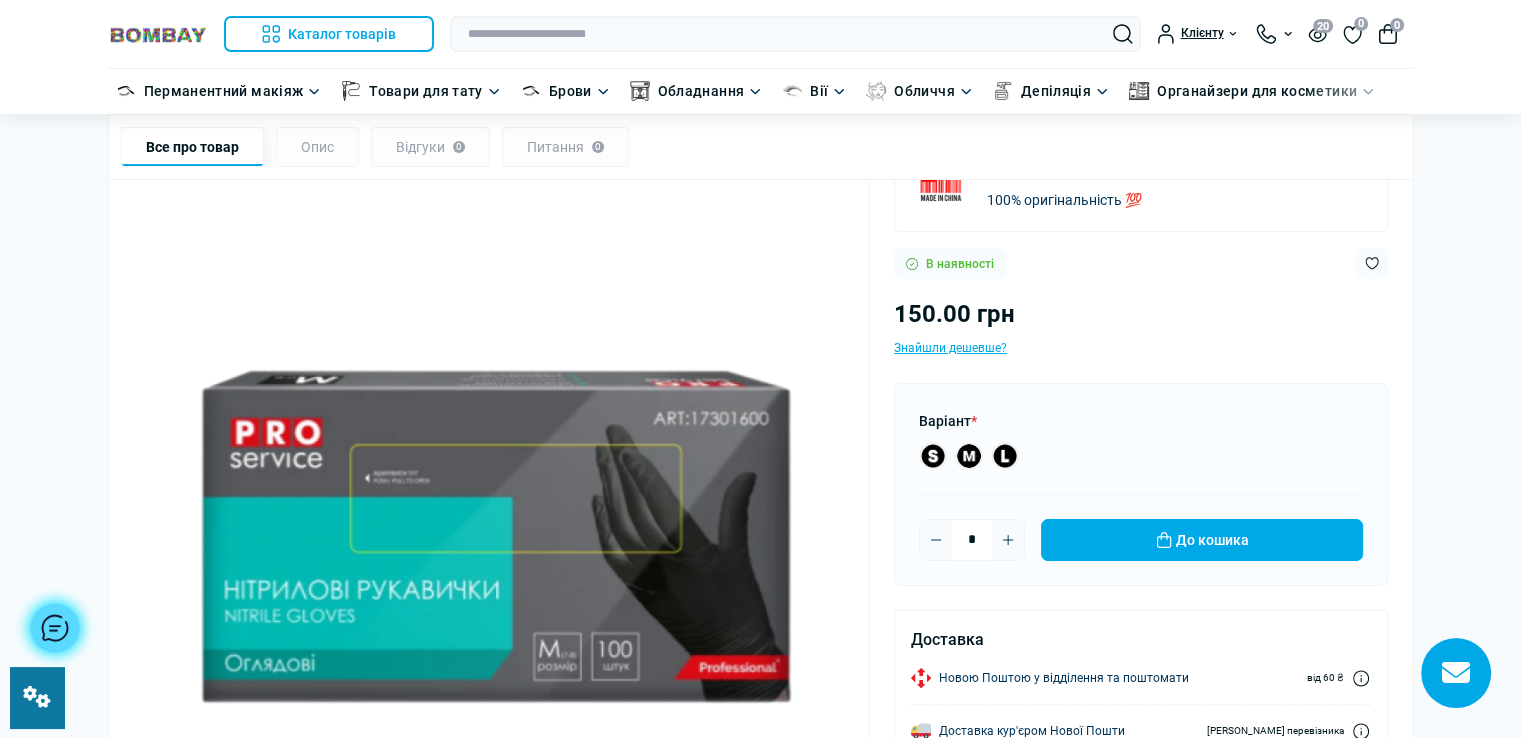 scroll, scrollTop: 800, scrollLeft: 0, axis: vertical 